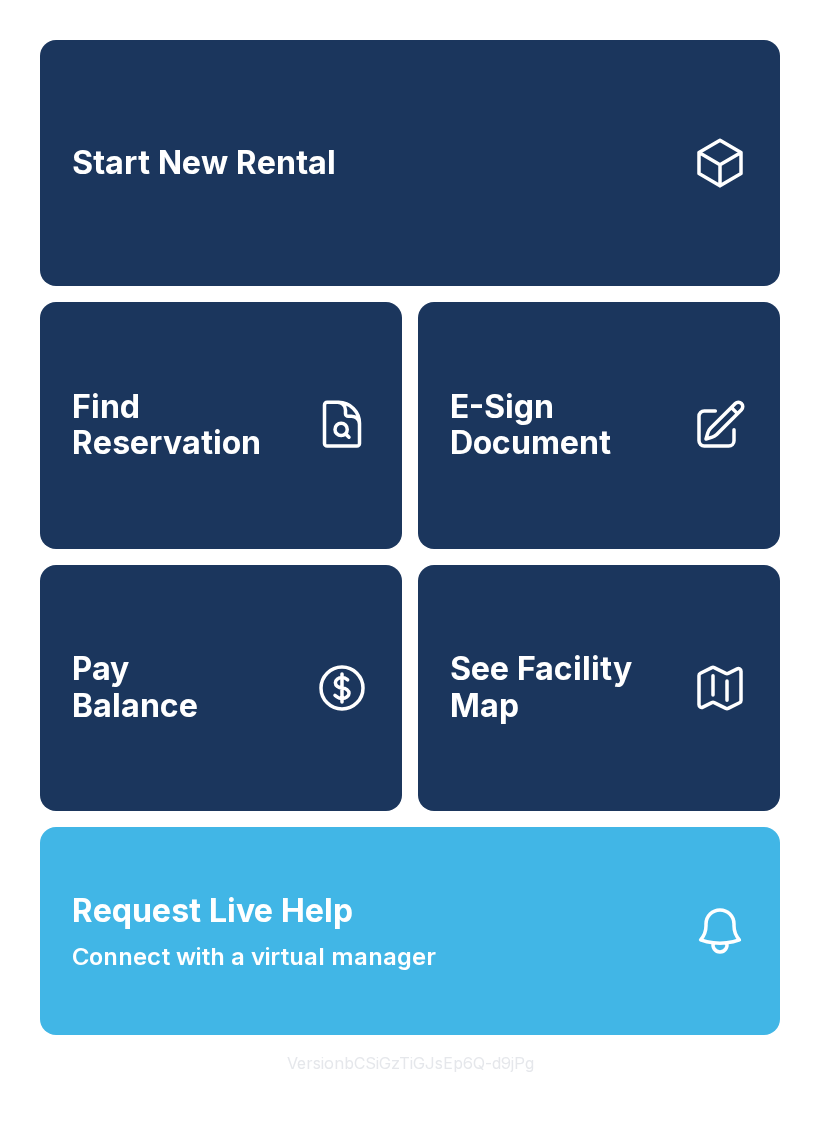 scroll, scrollTop: 0, scrollLeft: 0, axis: both 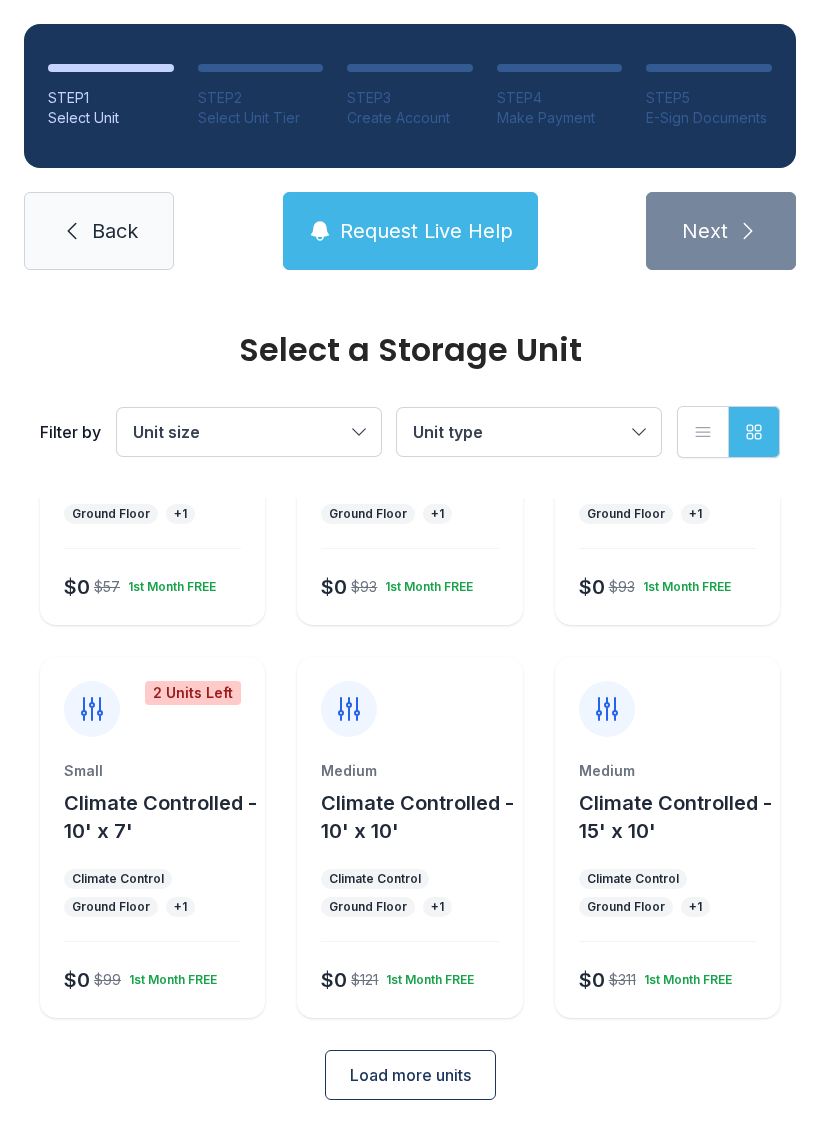 click on "Climate Controlled - 10' x 7'" at bounding box center [160, 424] 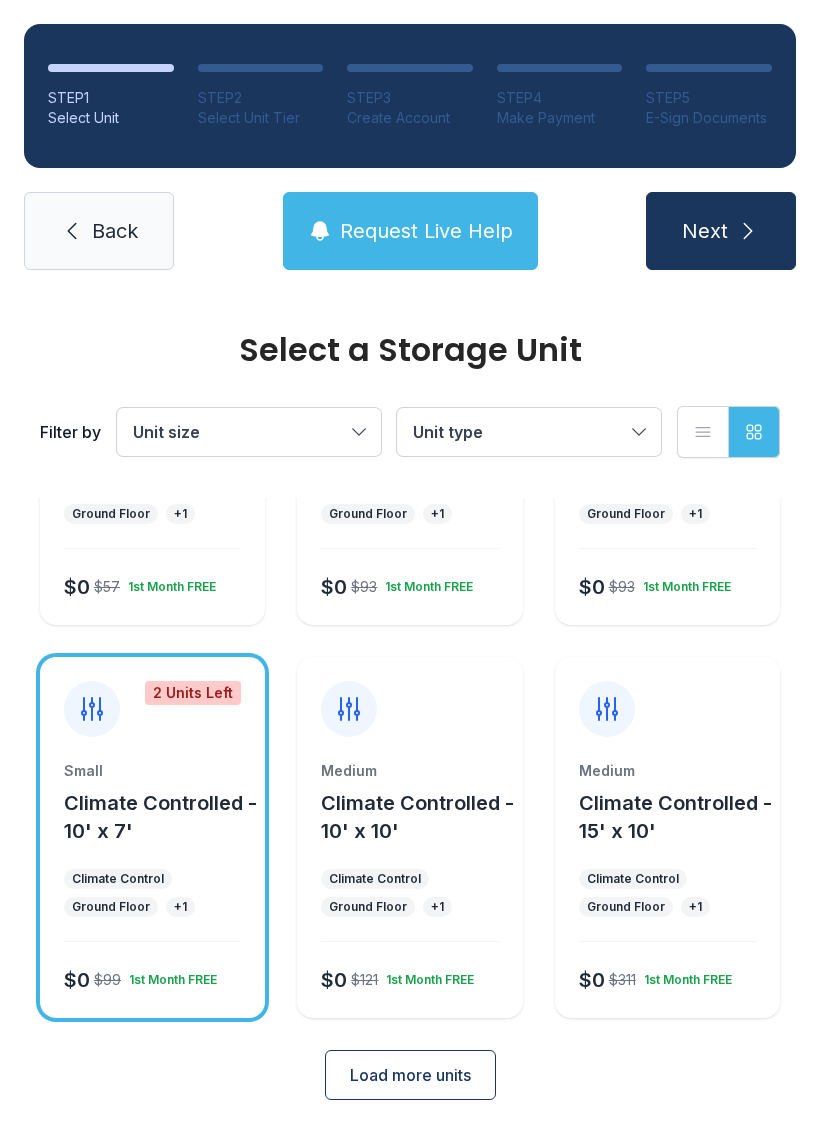 click on "Climate Controlled - 10' x 7'" at bounding box center [160, 817] 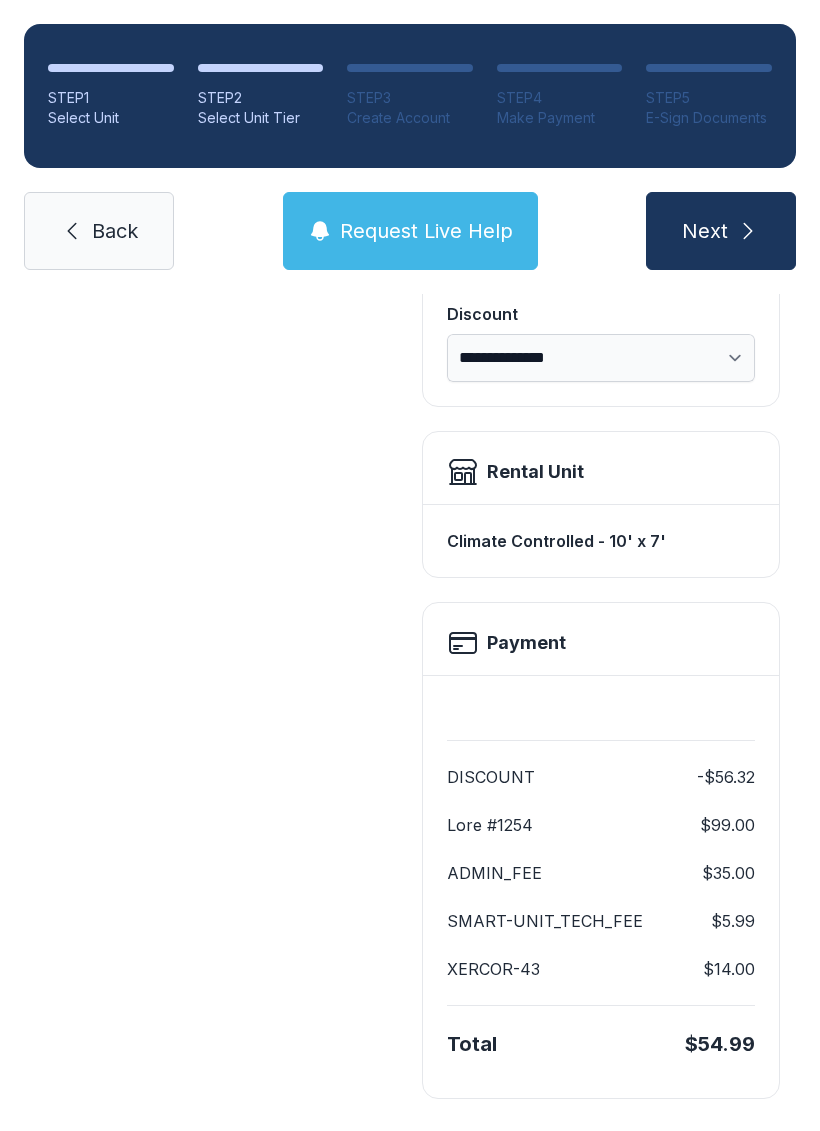 scroll, scrollTop: 409, scrollLeft: 0, axis: vertical 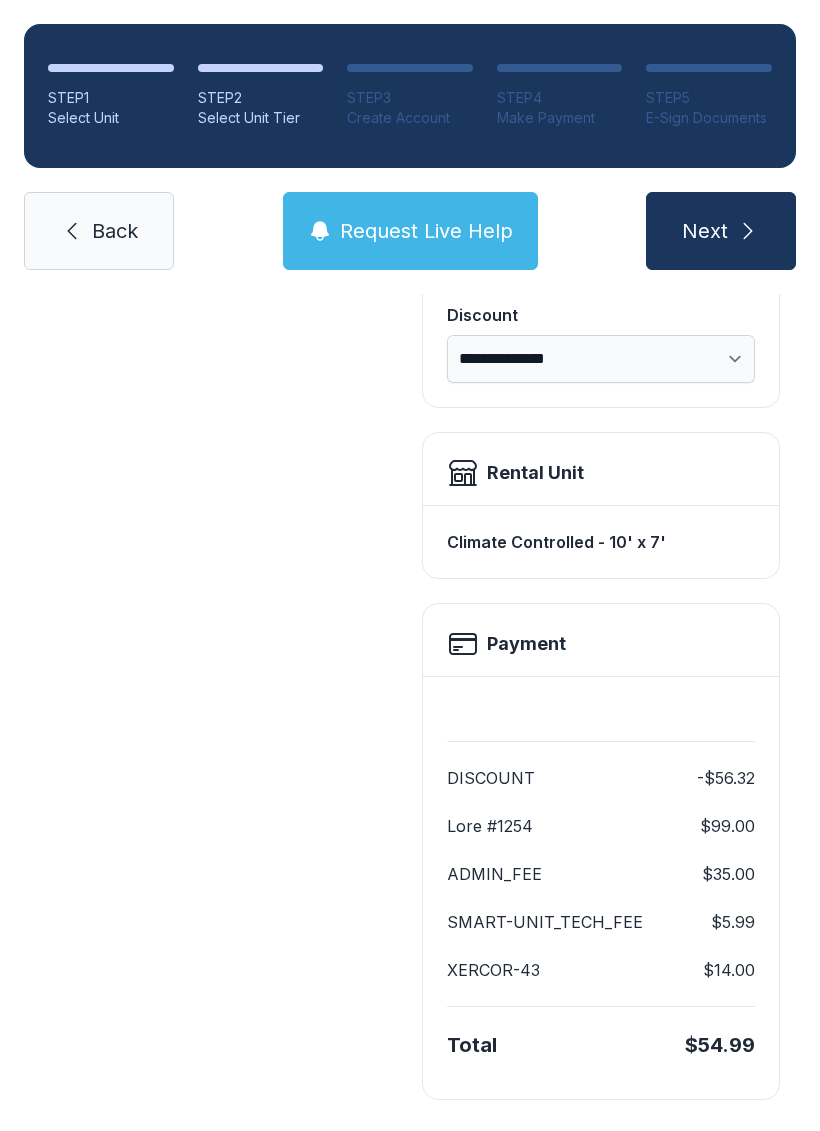 click on "Next" at bounding box center [705, 231] 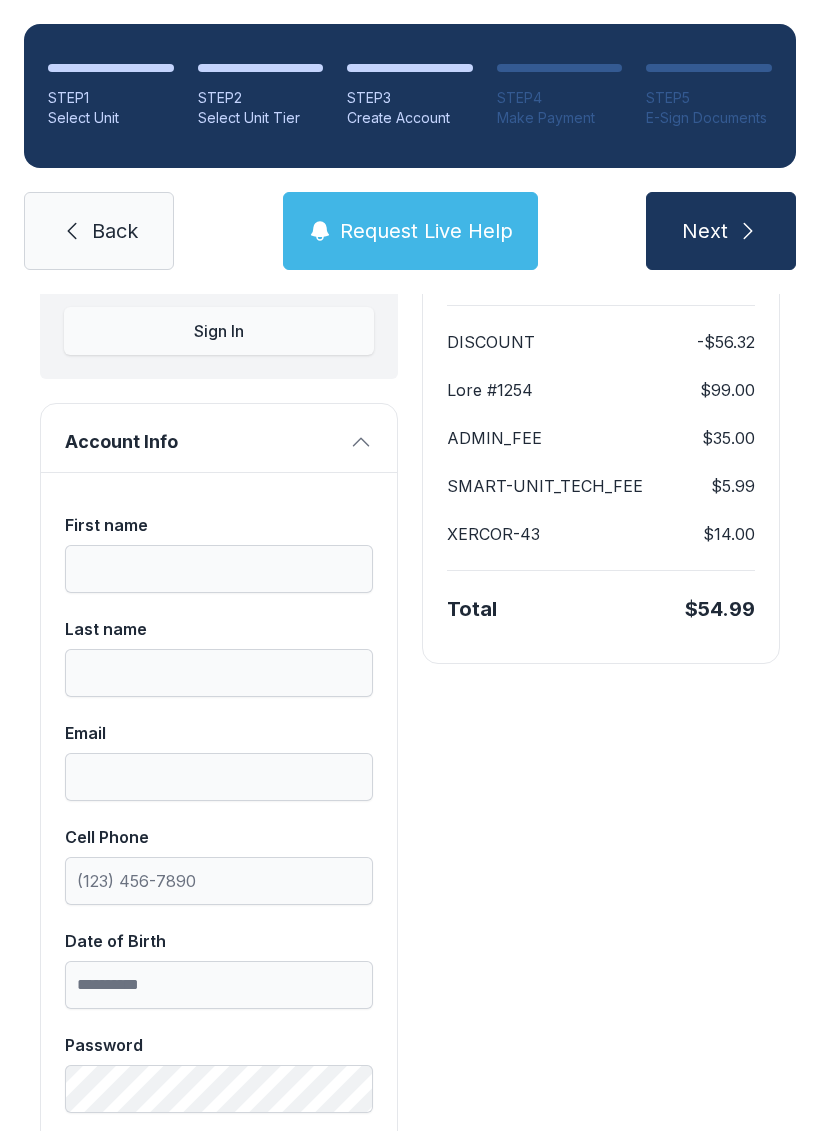 scroll, scrollTop: 258, scrollLeft: 0, axis: vertical 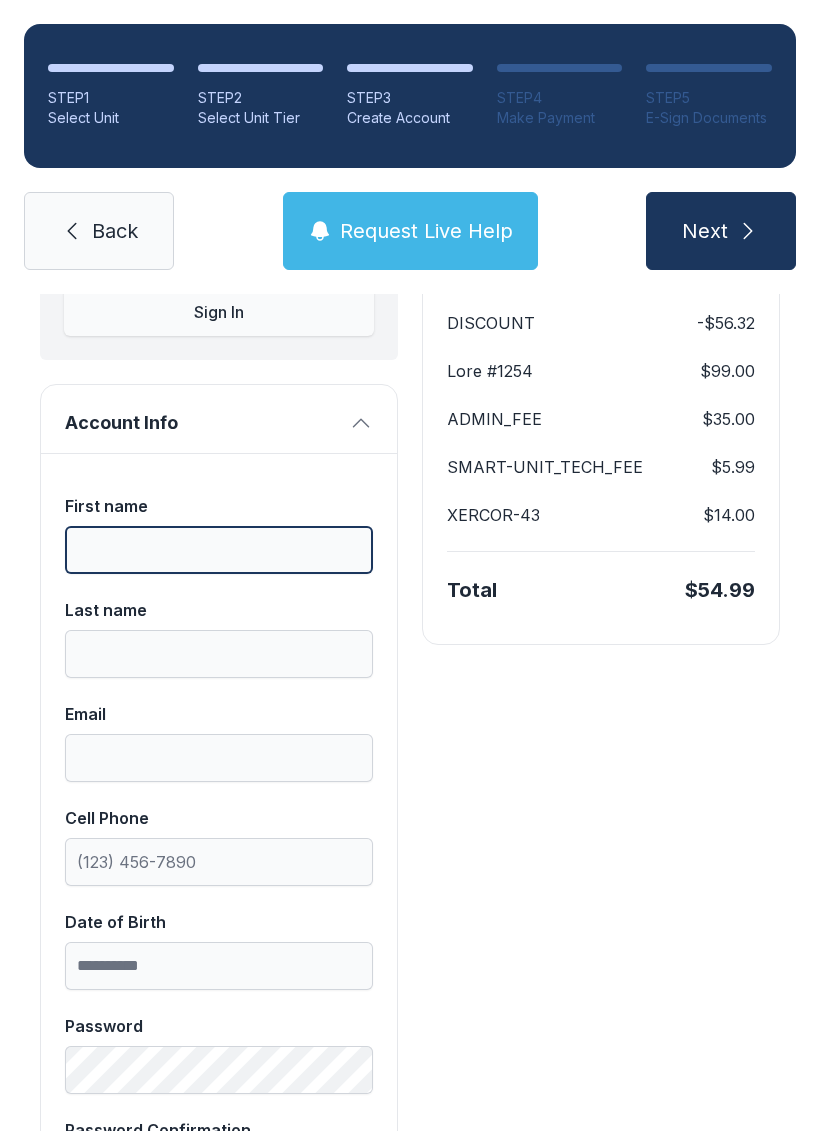 click on "First name" at bounding box center [219, 550] 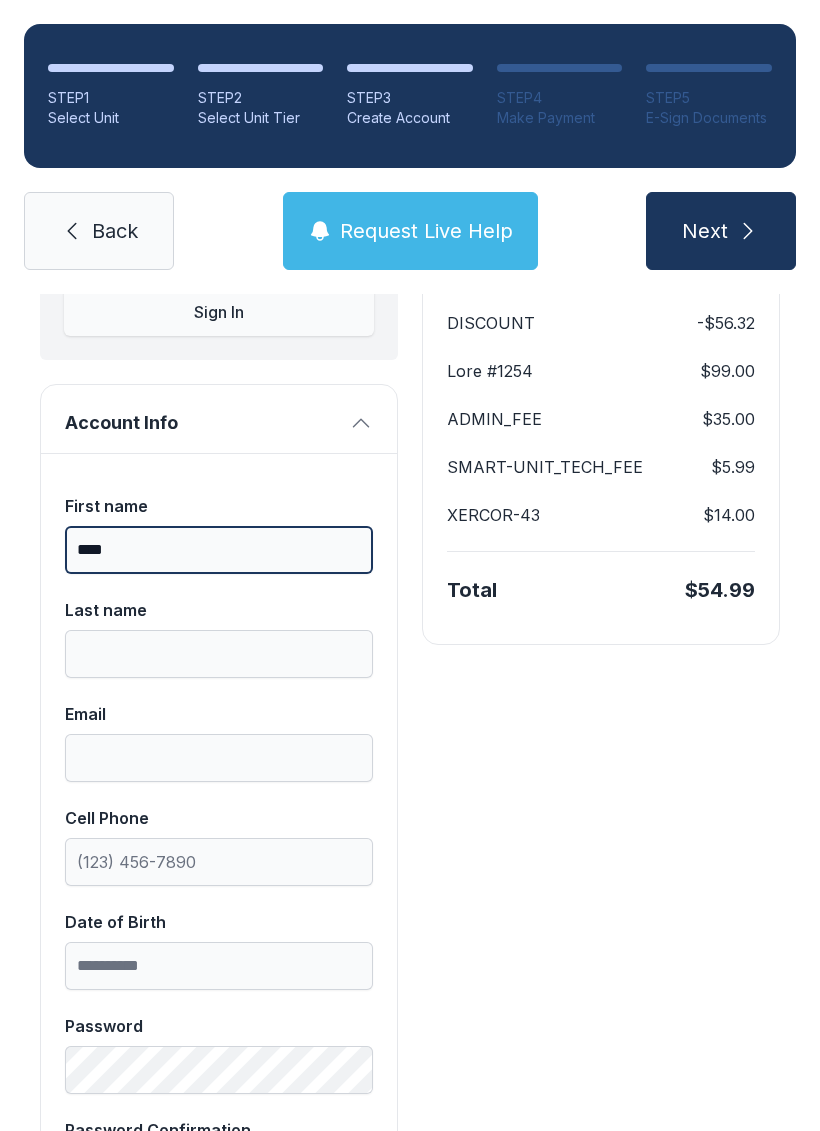 type on "****" 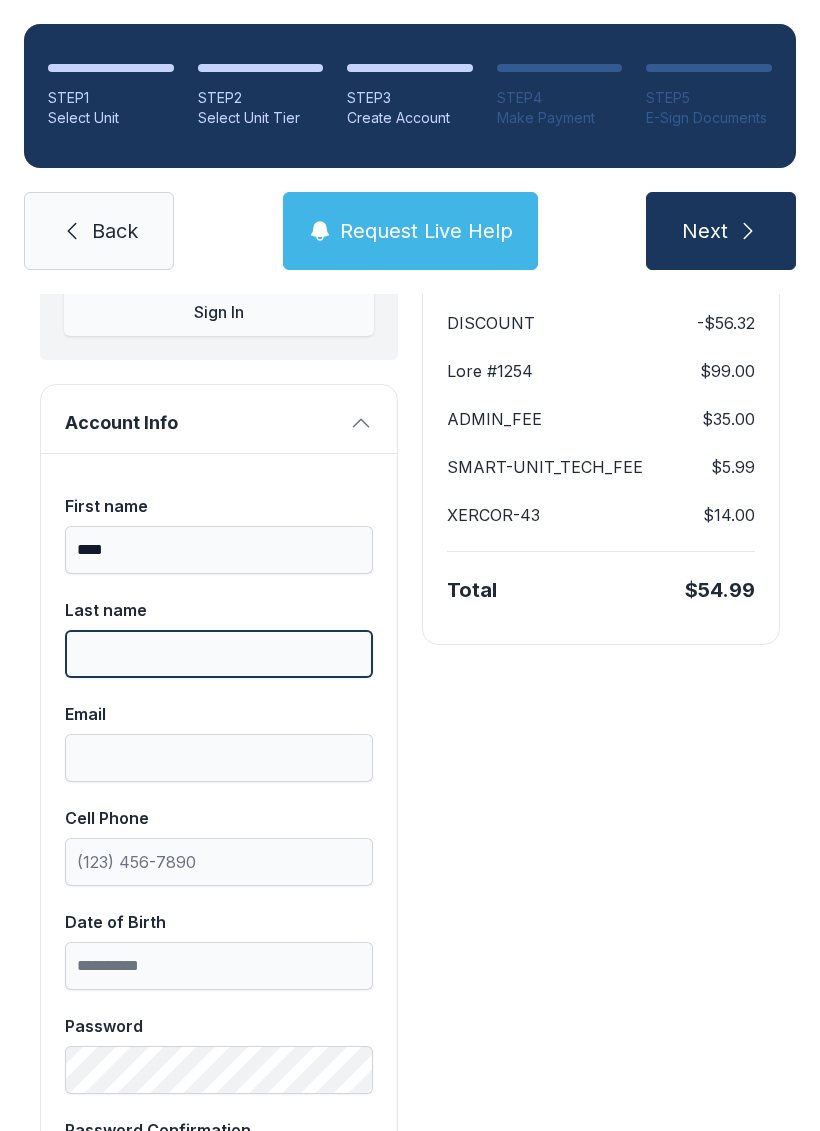 click on "Last name" at bounding box center [219, 654] 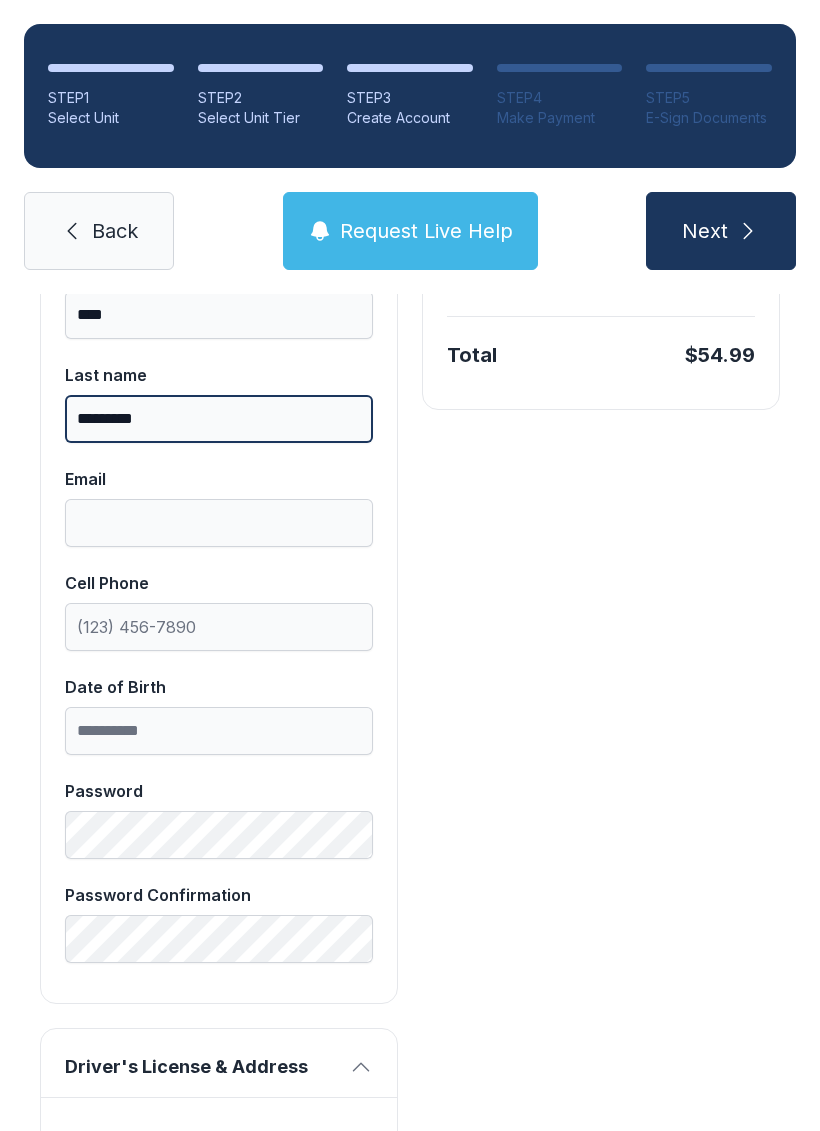 scroll, scrollTop: 500, scrollLeft: 0, axis: vertical 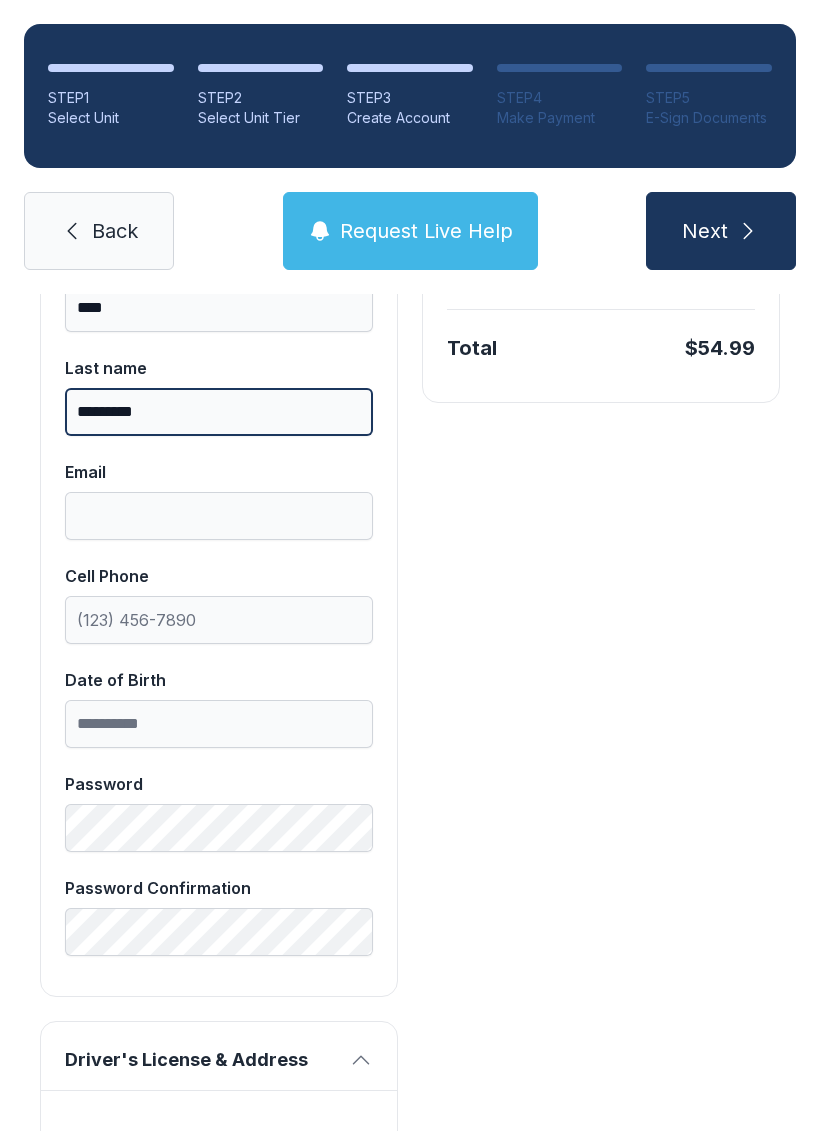 type on "*********" 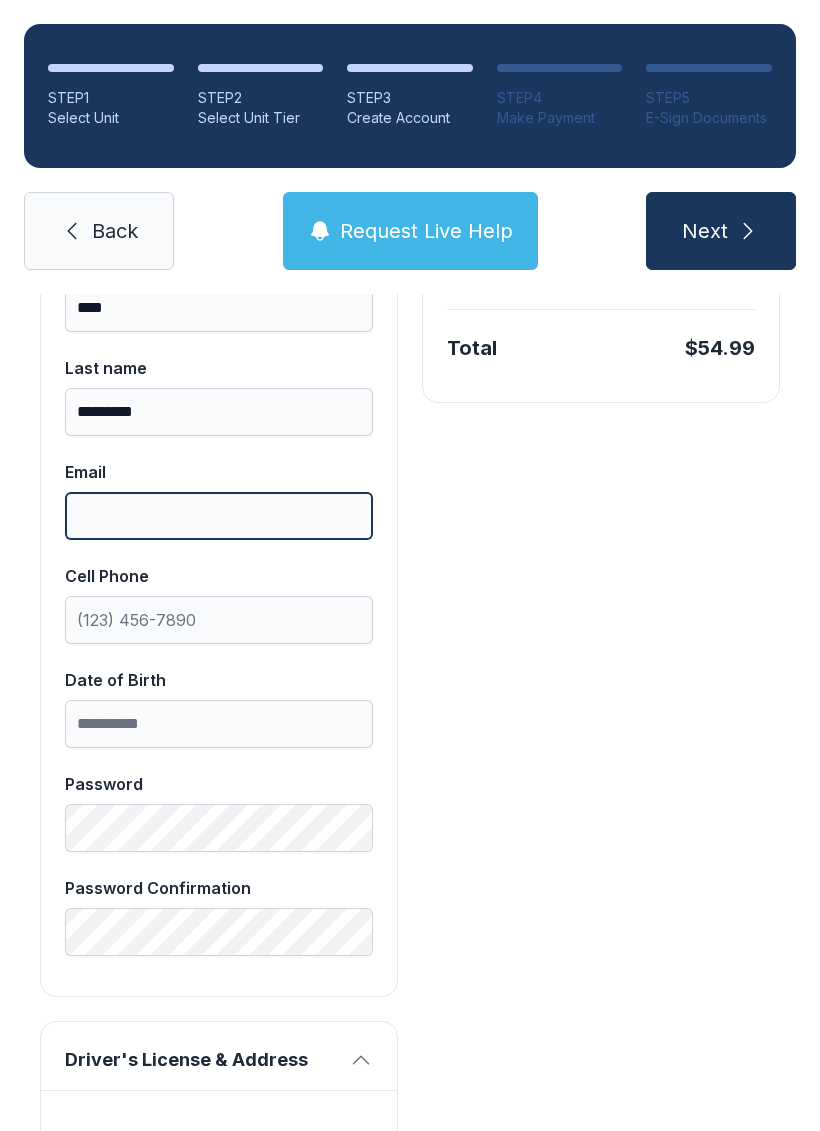 click on "Email" at bounding box center (219, 516) 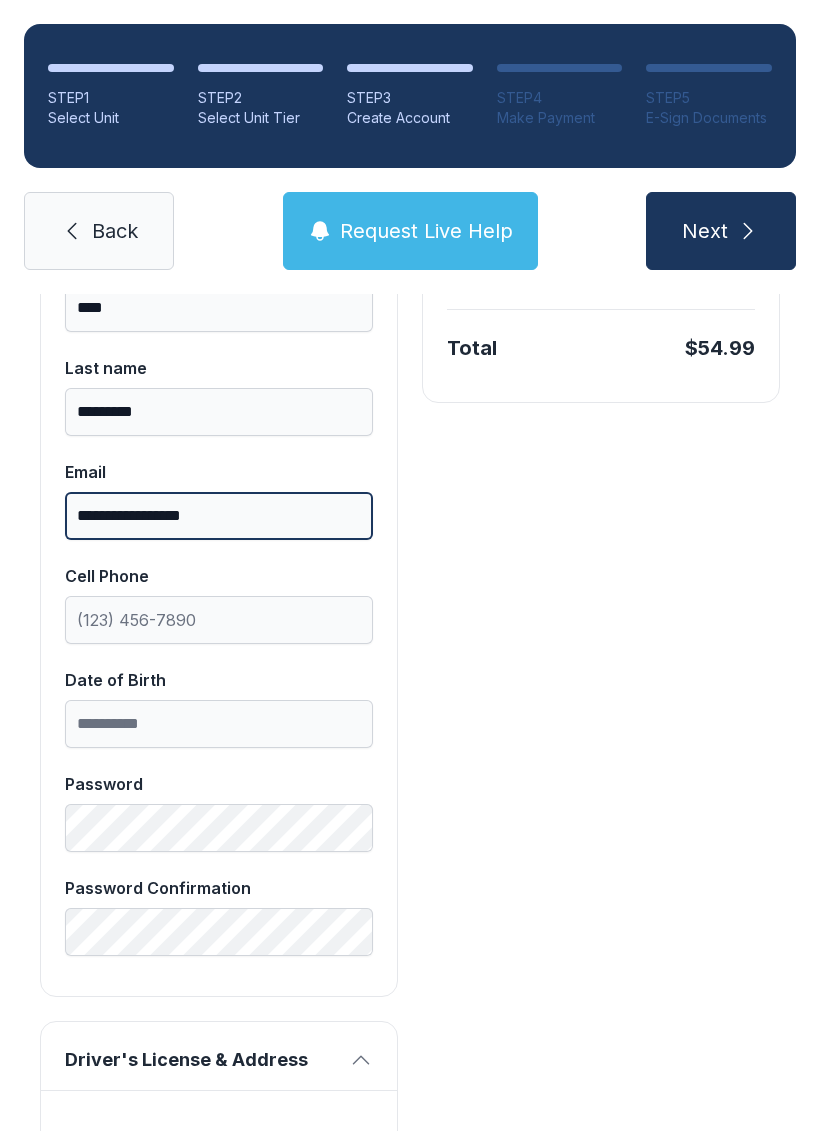 type on "**********" 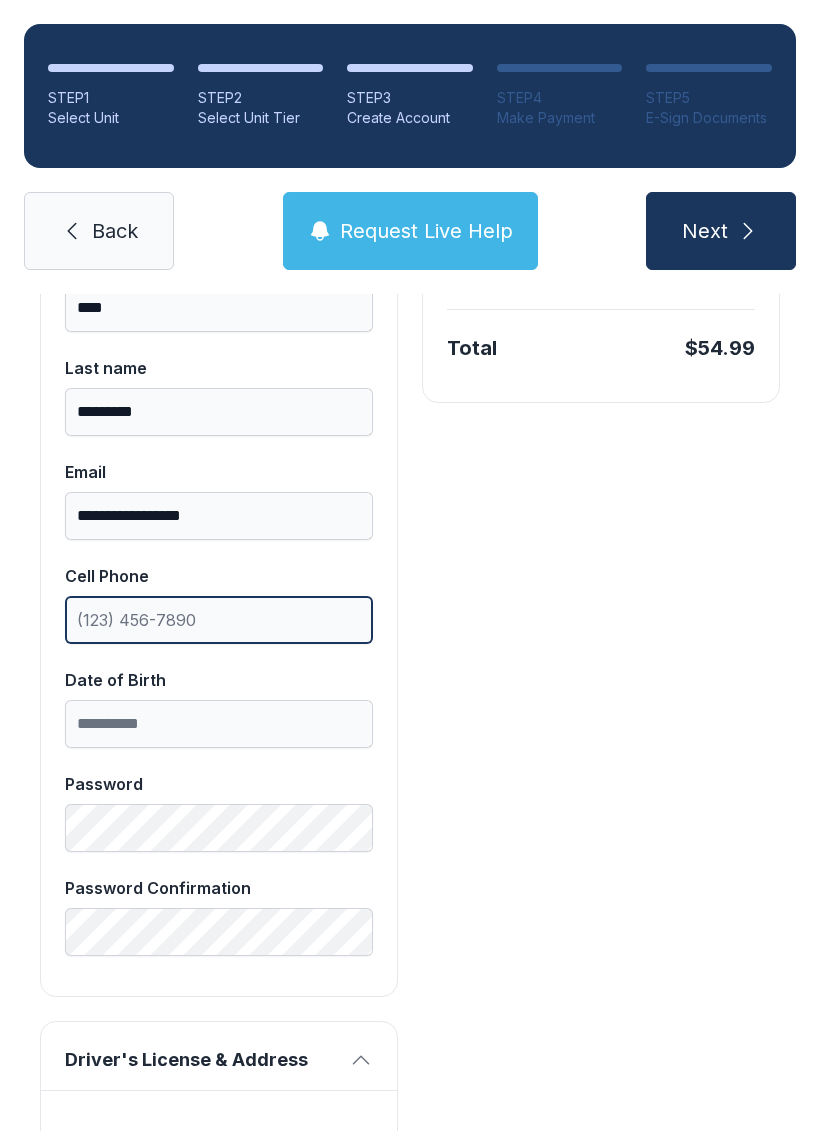 click on "Cell Phone" at bounding box center [219, 620] 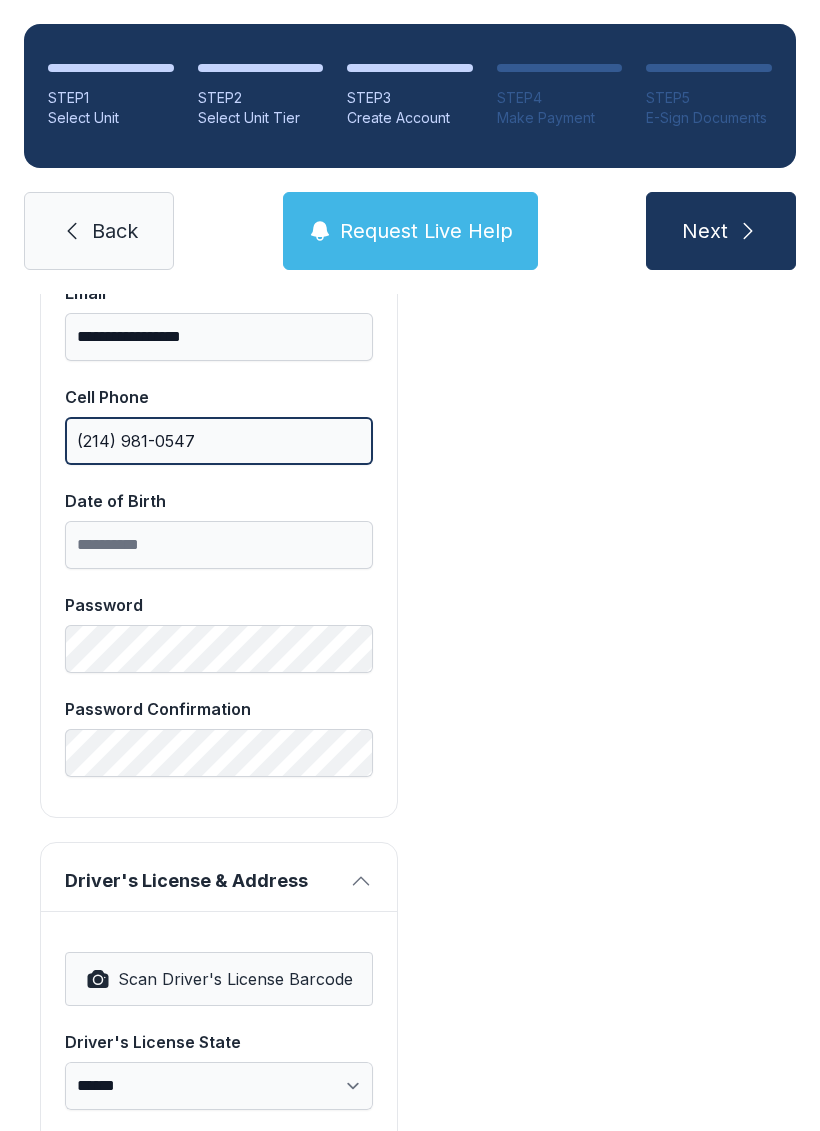 scroll, scrollTop: 705, scrollLeft: 0, axis: vertical 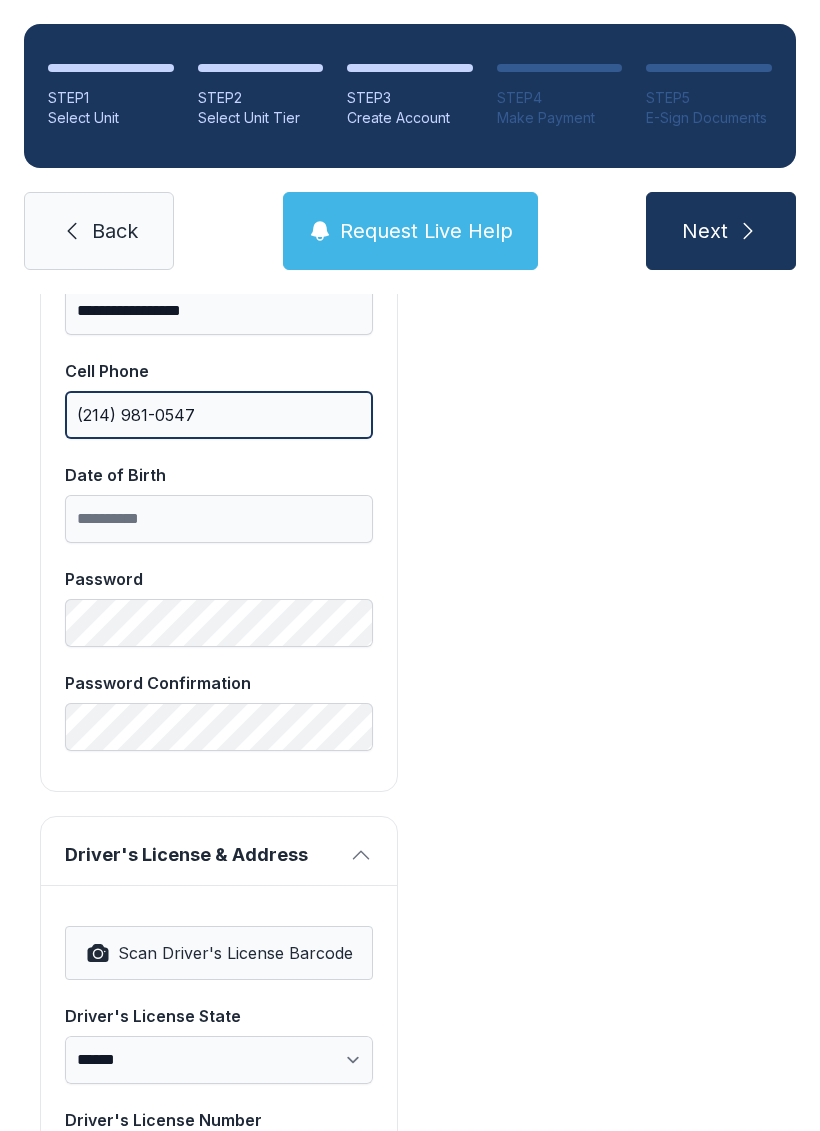 type on "(214) 981-0547" 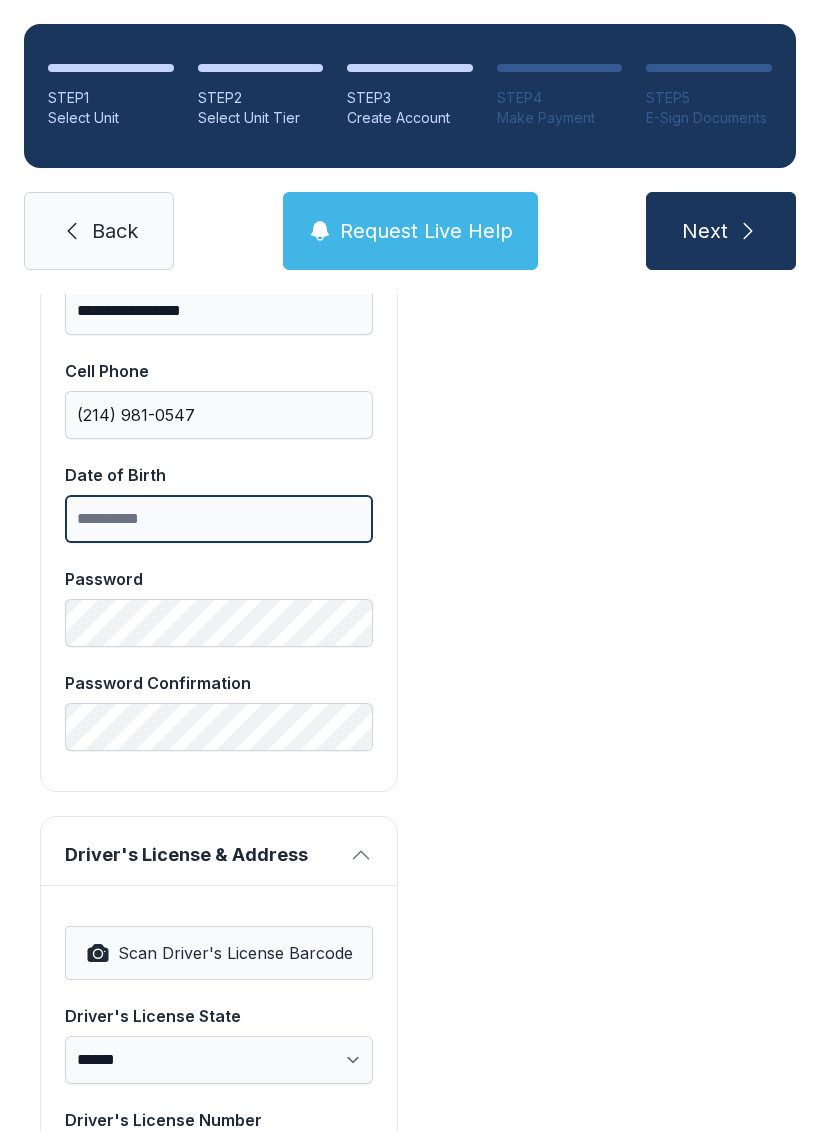 click on "Date of Birth" at bounding box center [219, 519] 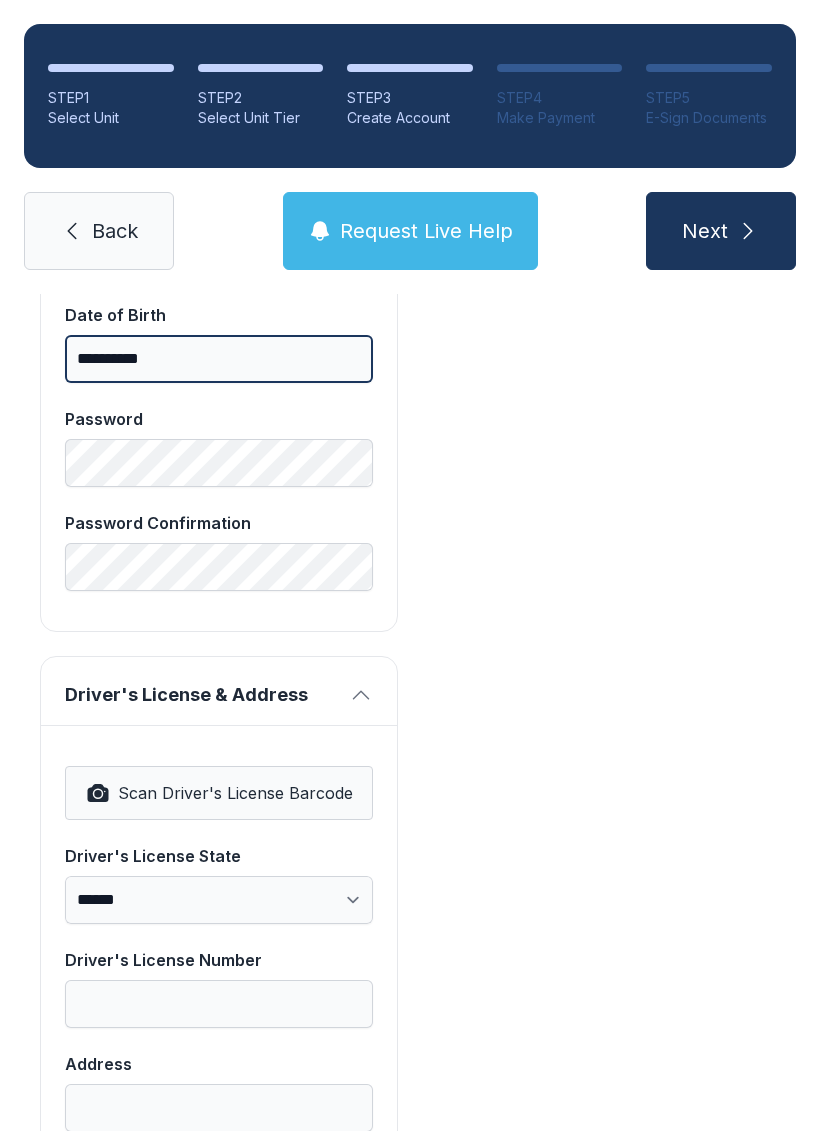 scroll, scrollTop: 877, scrollLeft: 0, axis: vertical 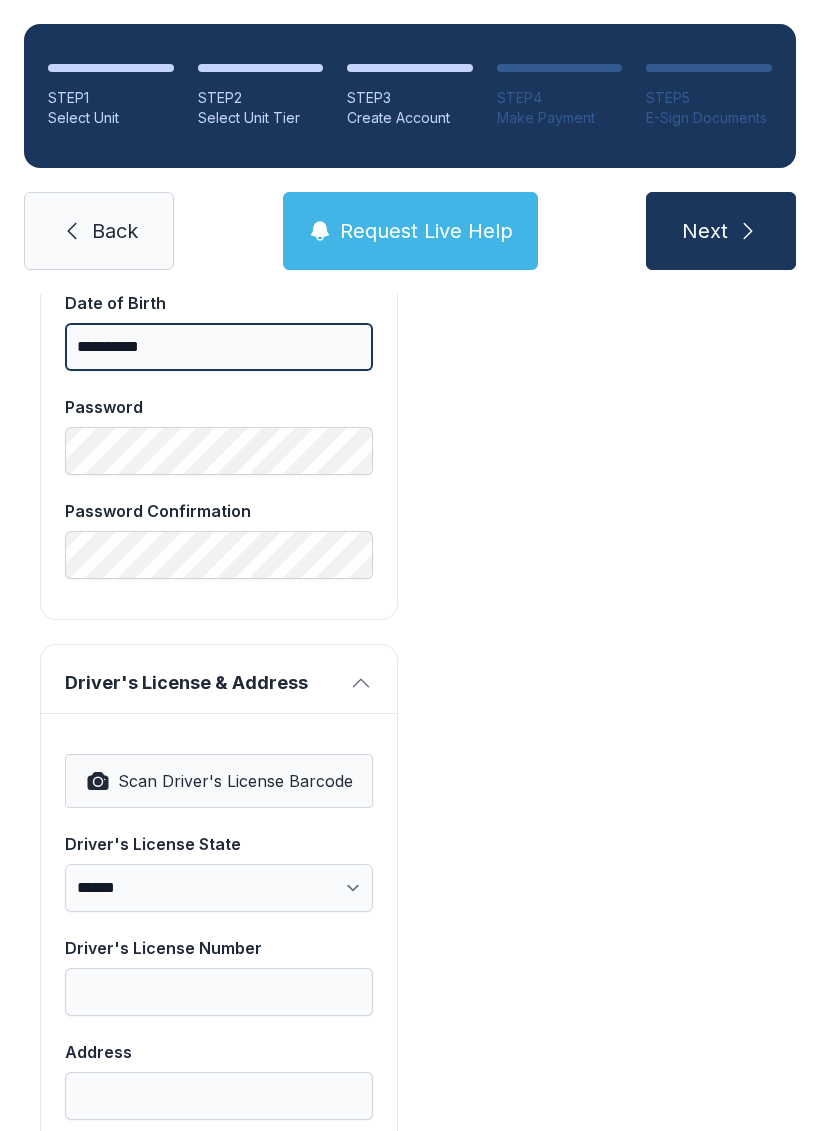 type on "**********" 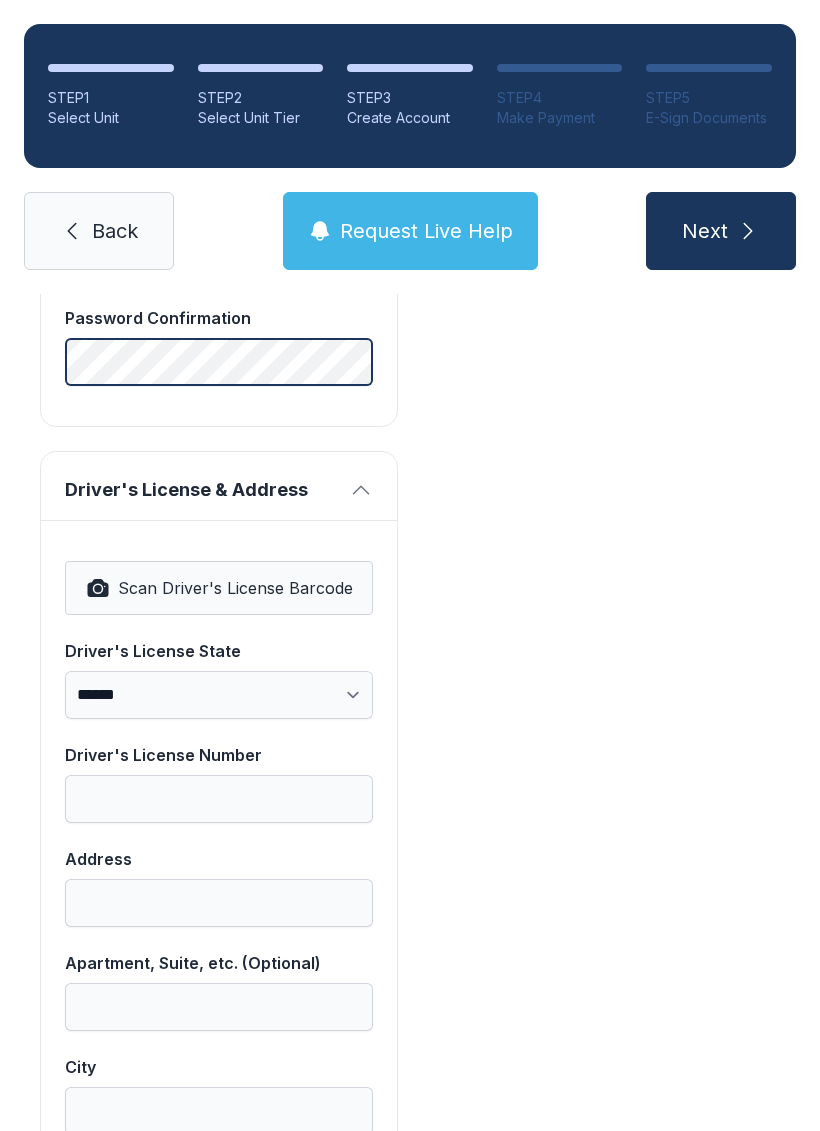 scroll, scrollTop: 1076, scrollLeft: 0, axis: vertical 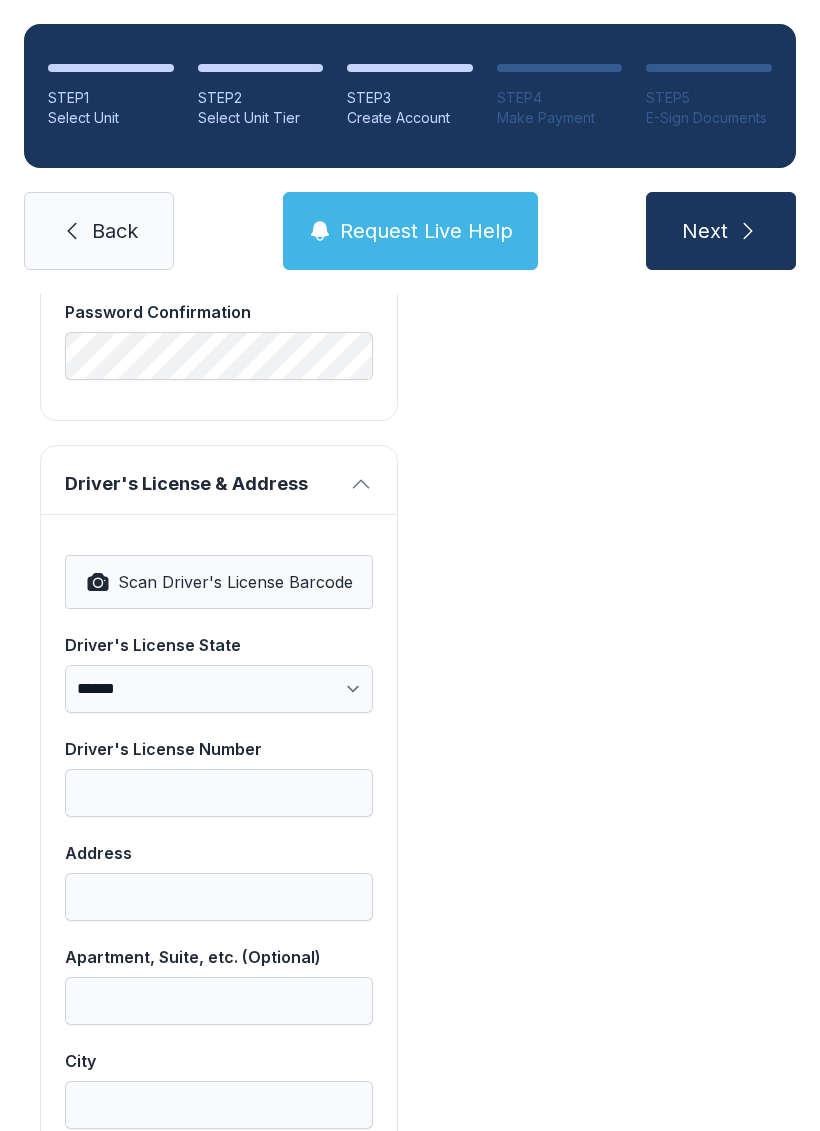 click on "**********" at bounding box center [219, 893] 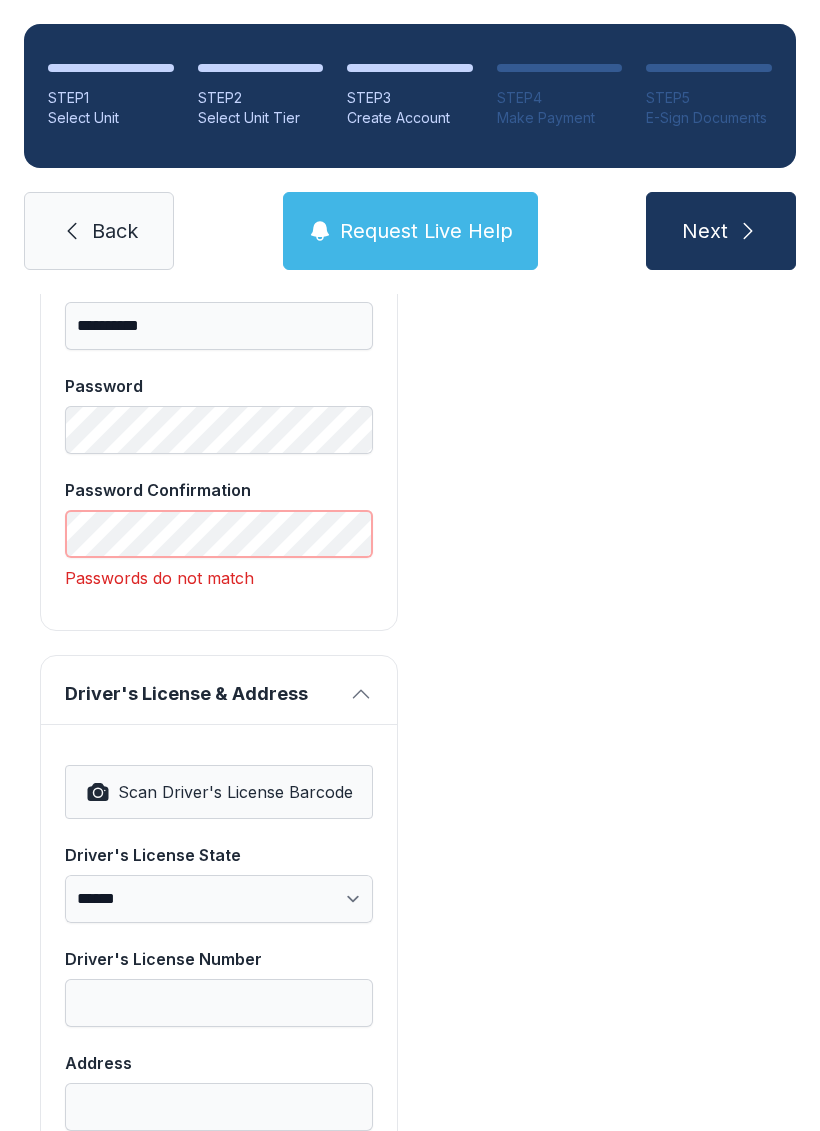 scroll, scrollTop: 887, scrollLeft: 0, axis: vertical 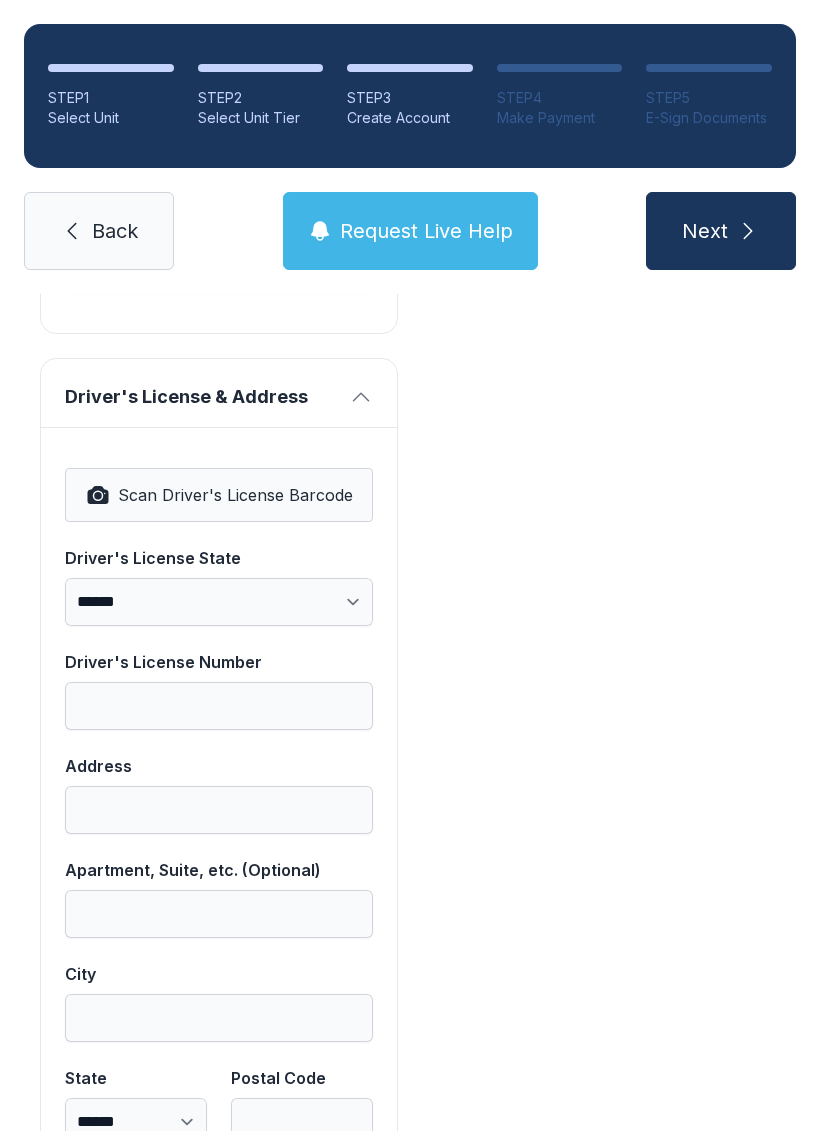 click on "Scan Driver's License Barcode" at bounding box center [235, 495] 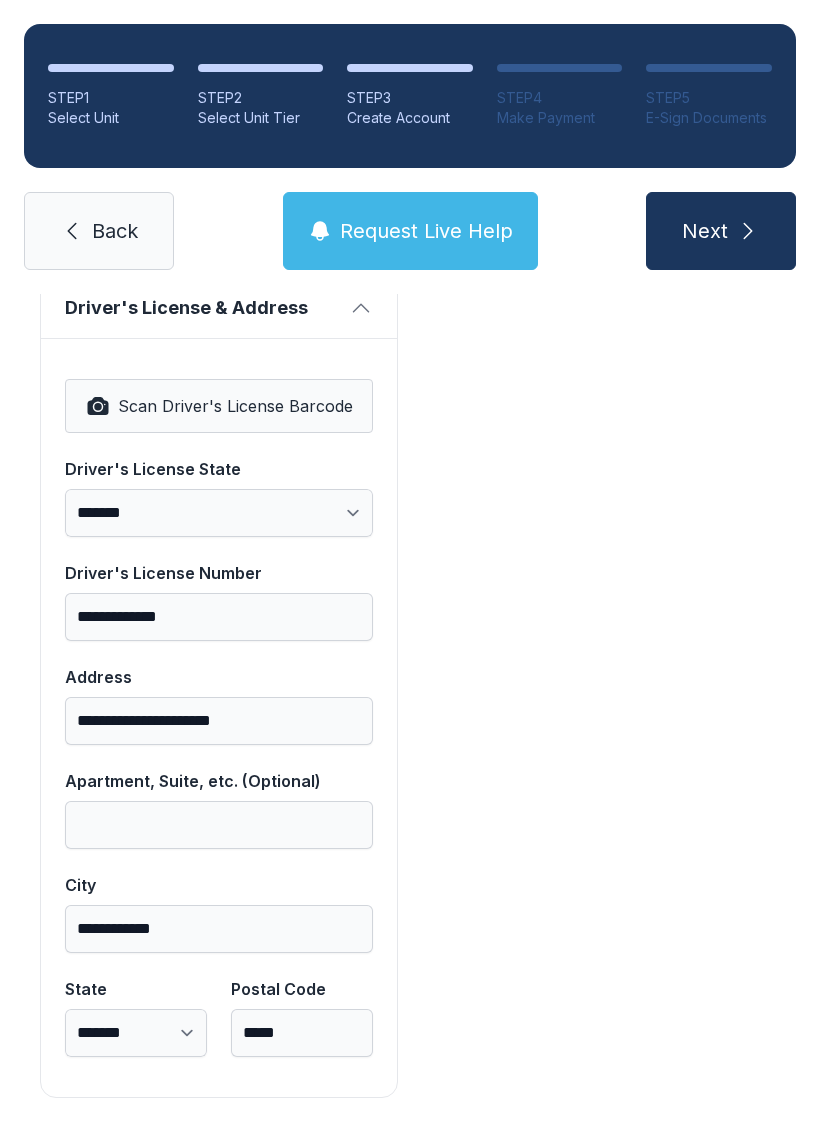 scroll, scrollTop: 1250, scrollLeft: 0, axis: vertical 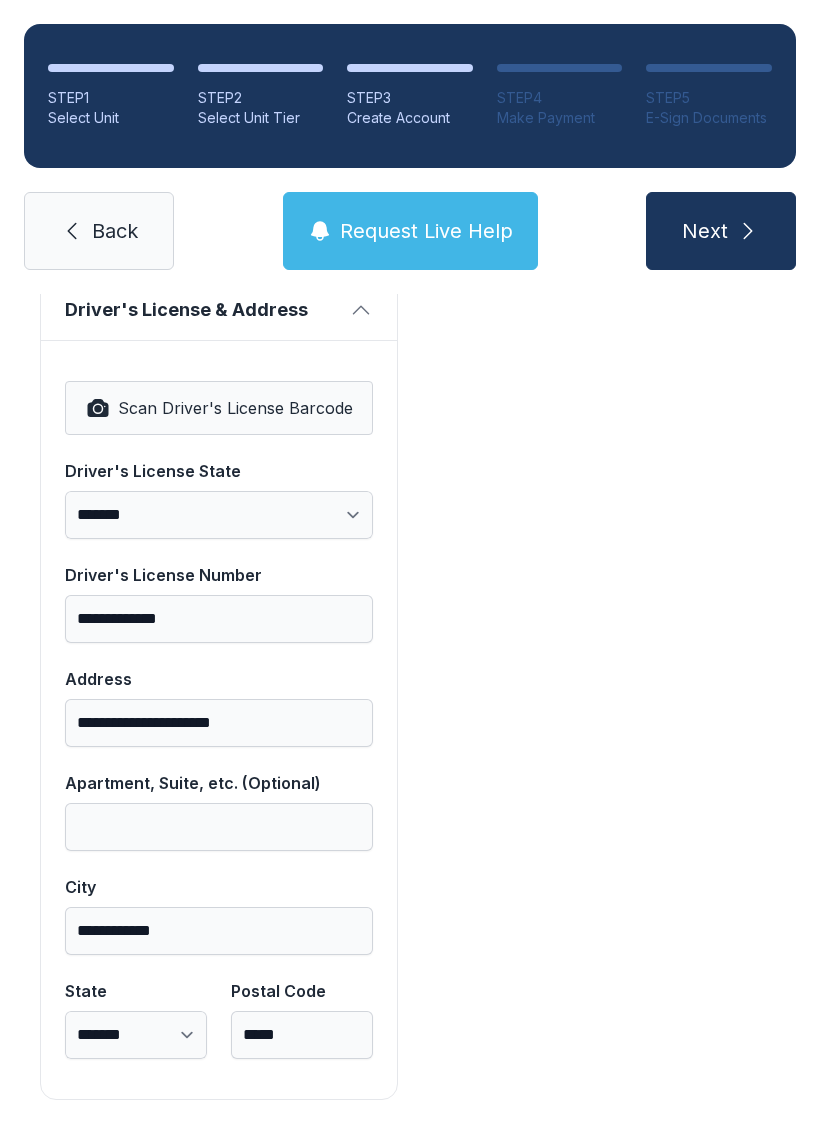 click on "Next" at bounding box center (705, 231) 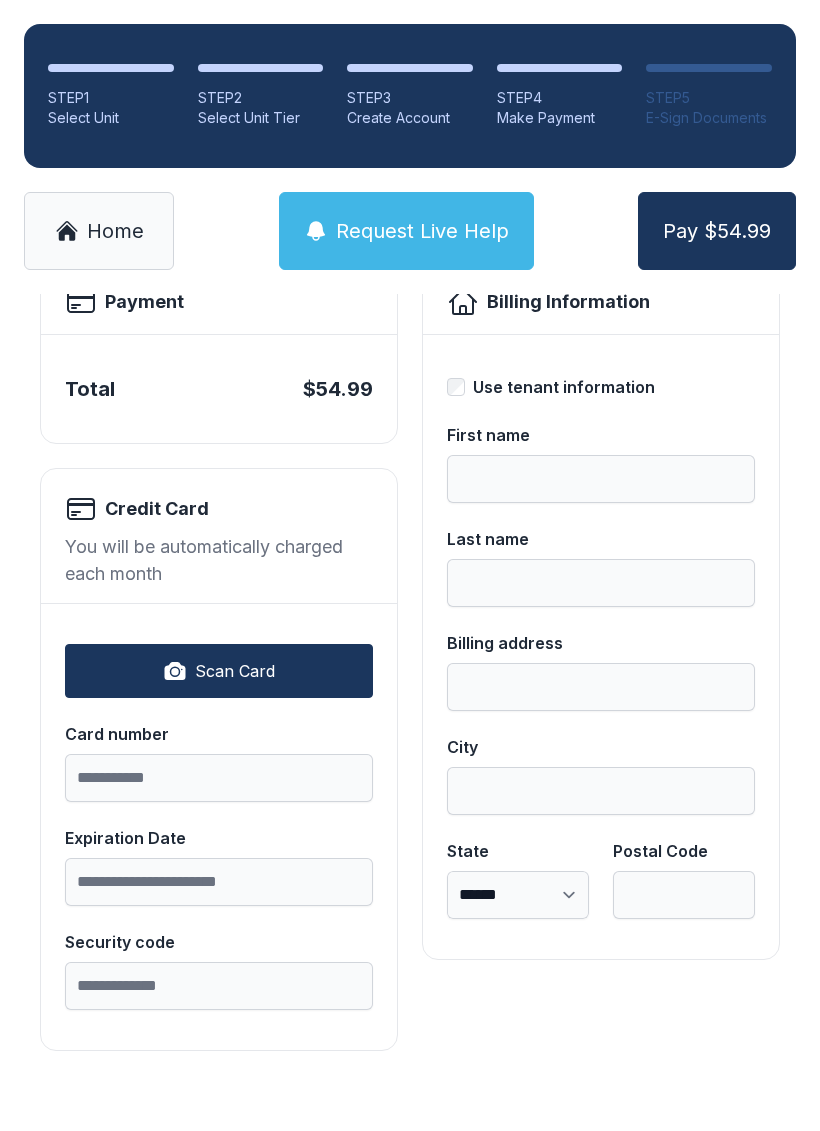 scroll, scrollTop: 0, scrollLeft: 0, axis: both 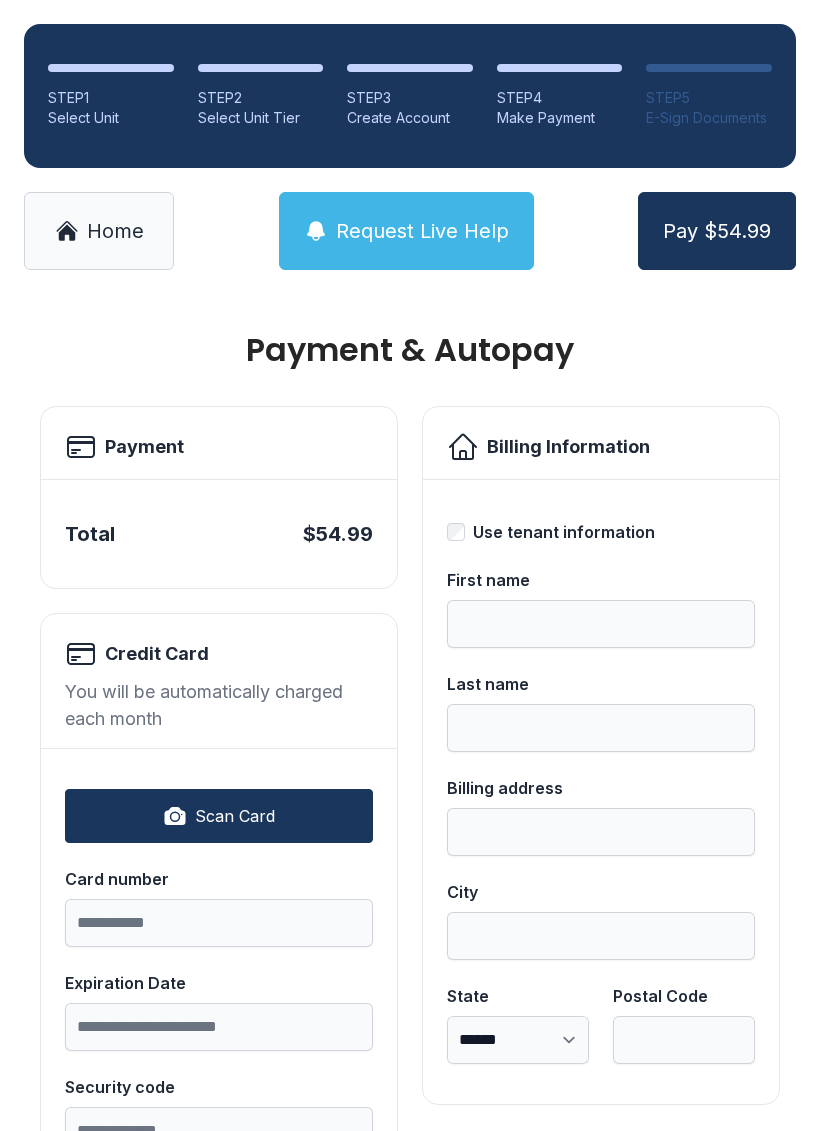 click on "Scan Card" at bounding box center (235, 816) 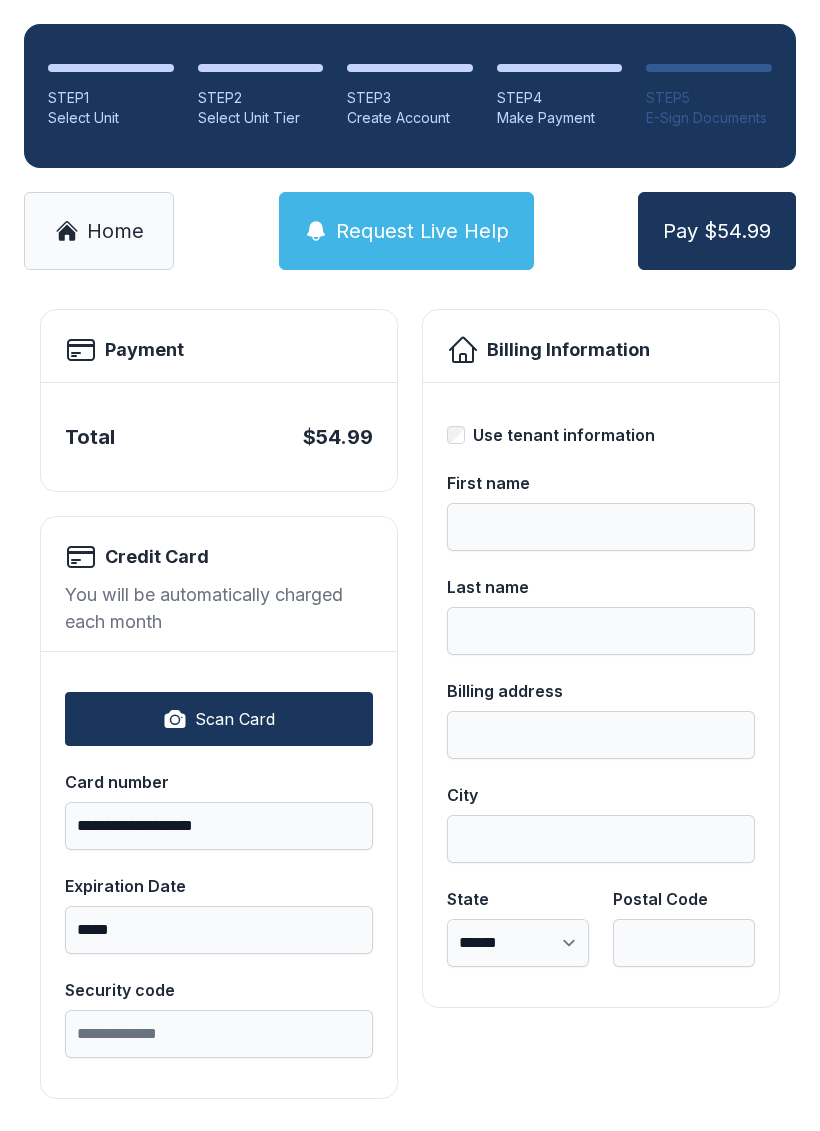 scroll, scrollTop: 96, scrollLeft: 0, axis: vertical 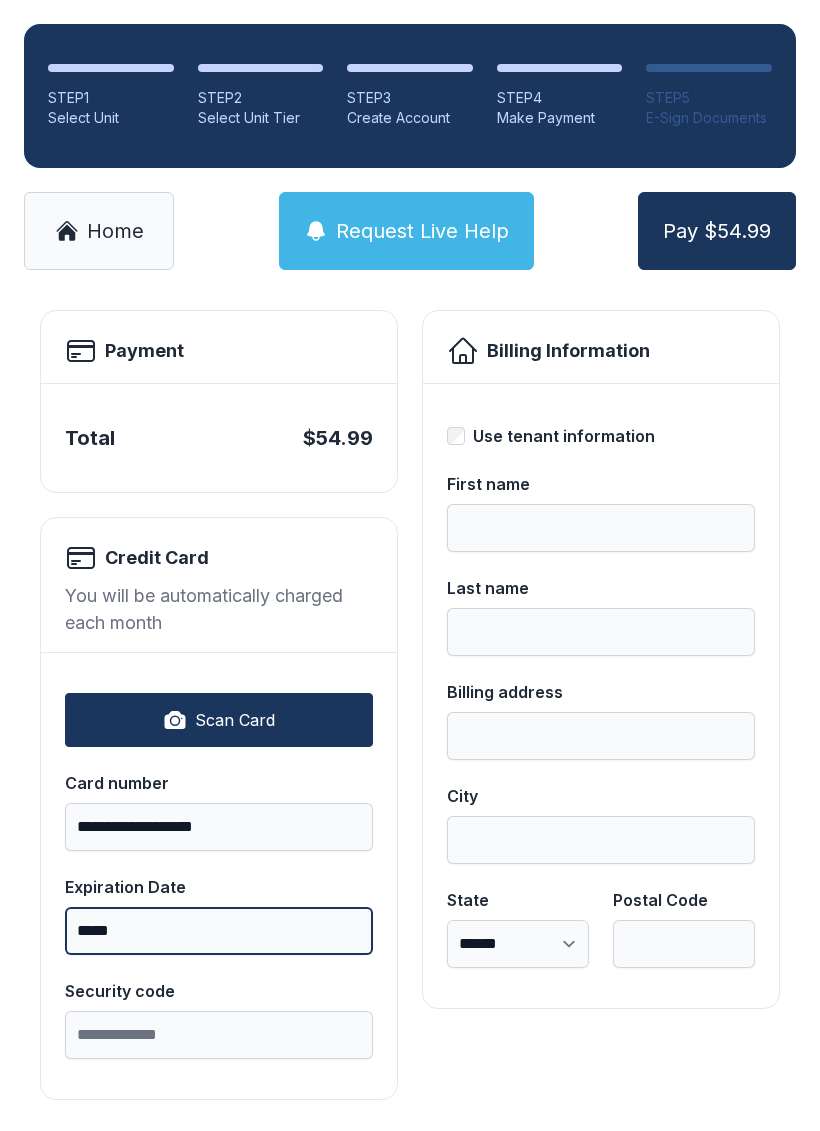 click on "*****" at bounding box center [219, 931] 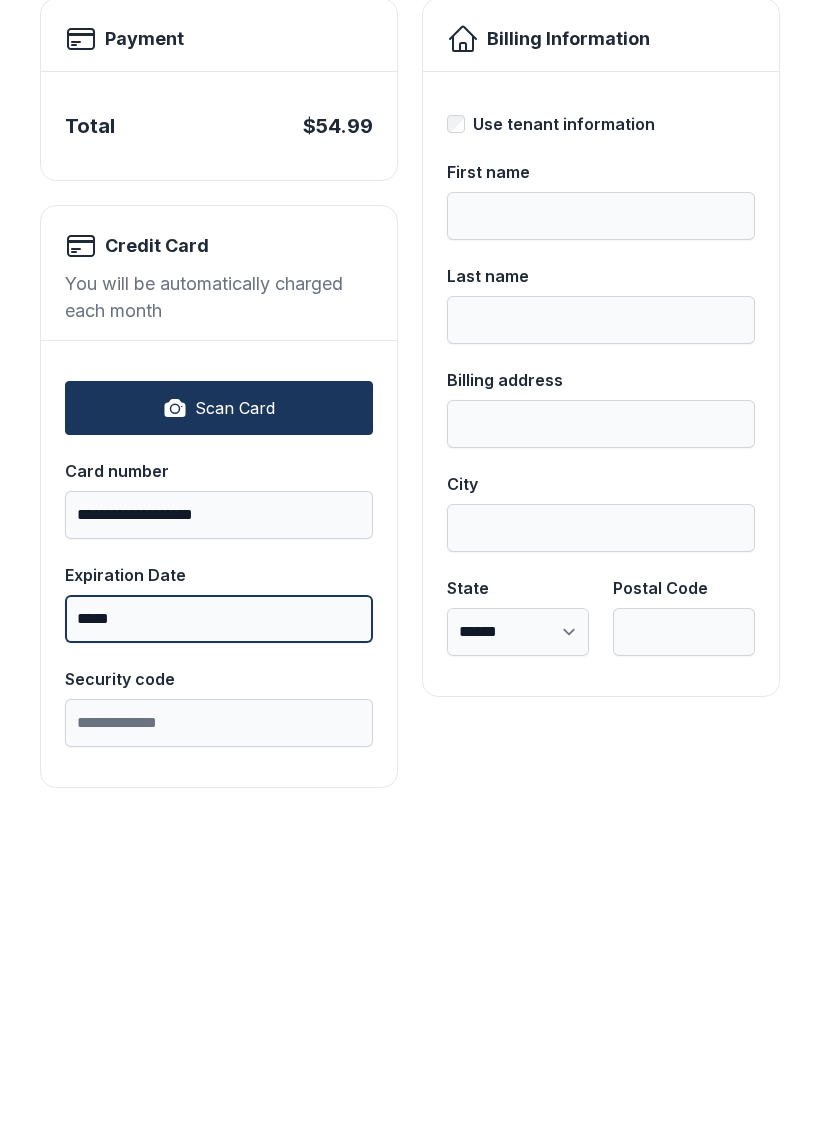 type on "*****" 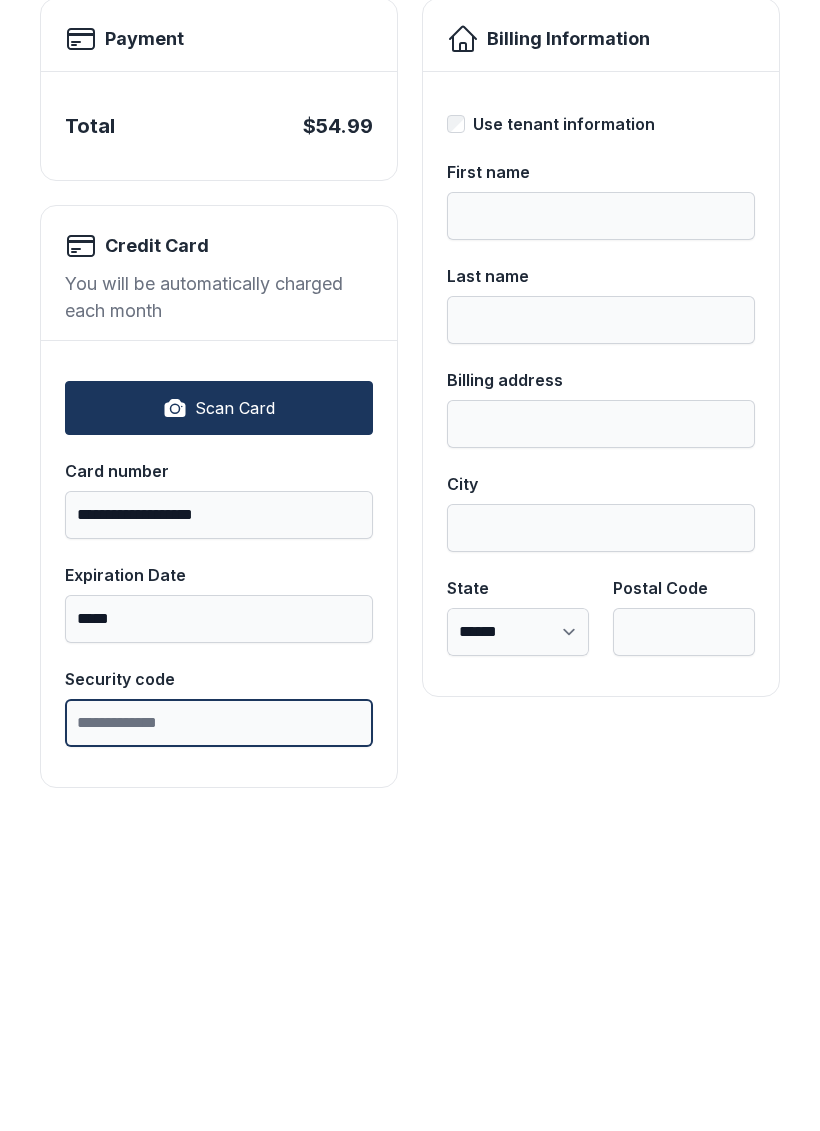 click on "Security code" at bounding box center (219, 1035) 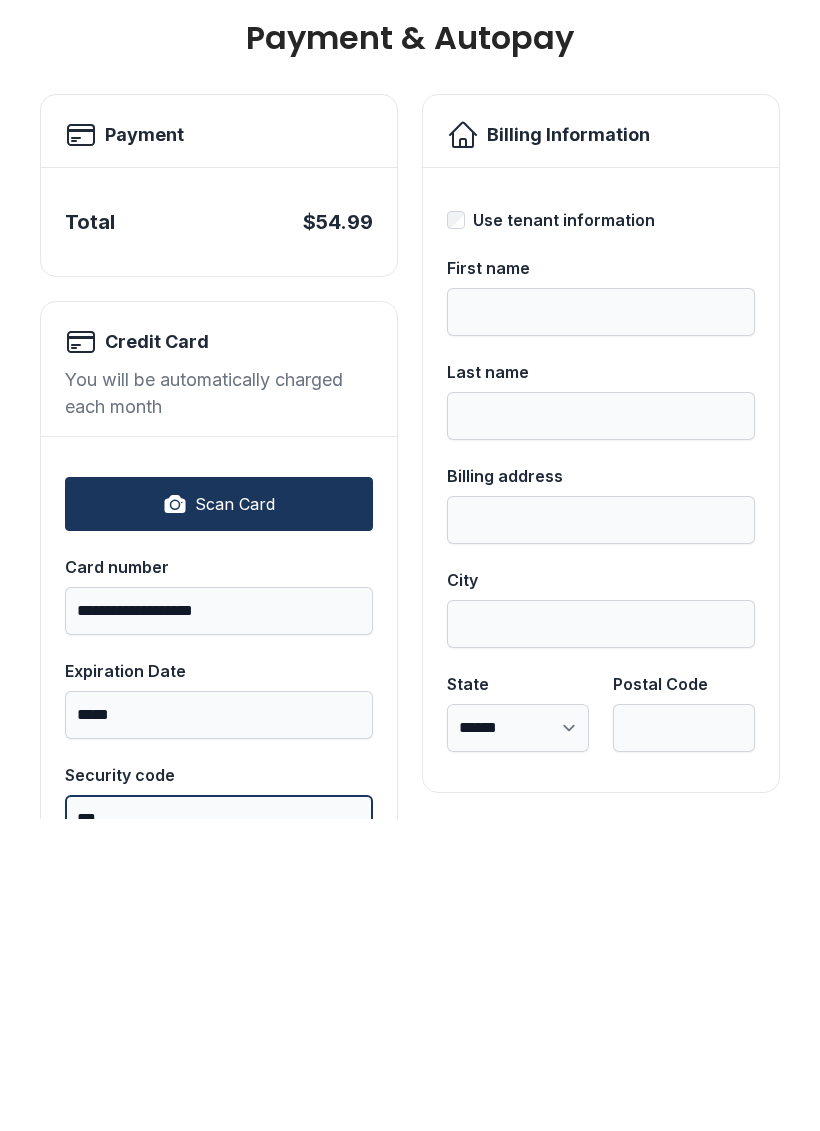 scroll, scrollTop: 0, scrollLeft: 0, axis: both 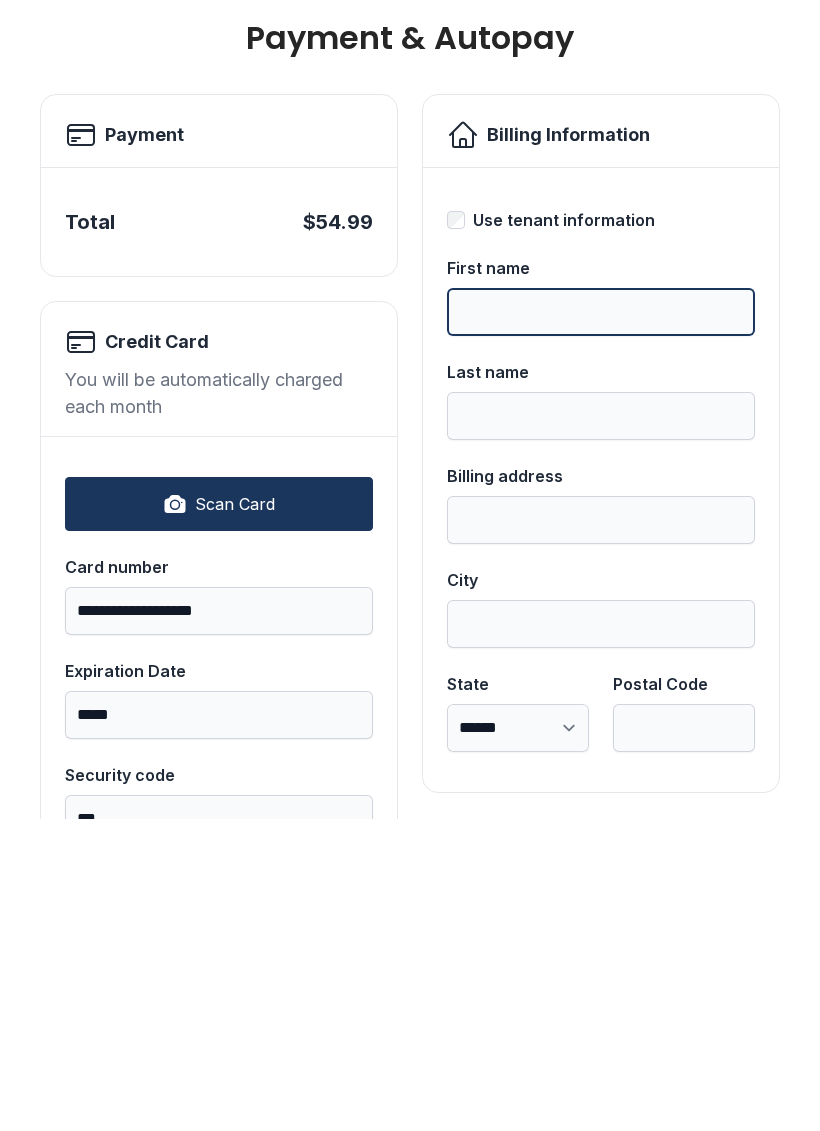 click on "First name" at bounding box center (601, 624) 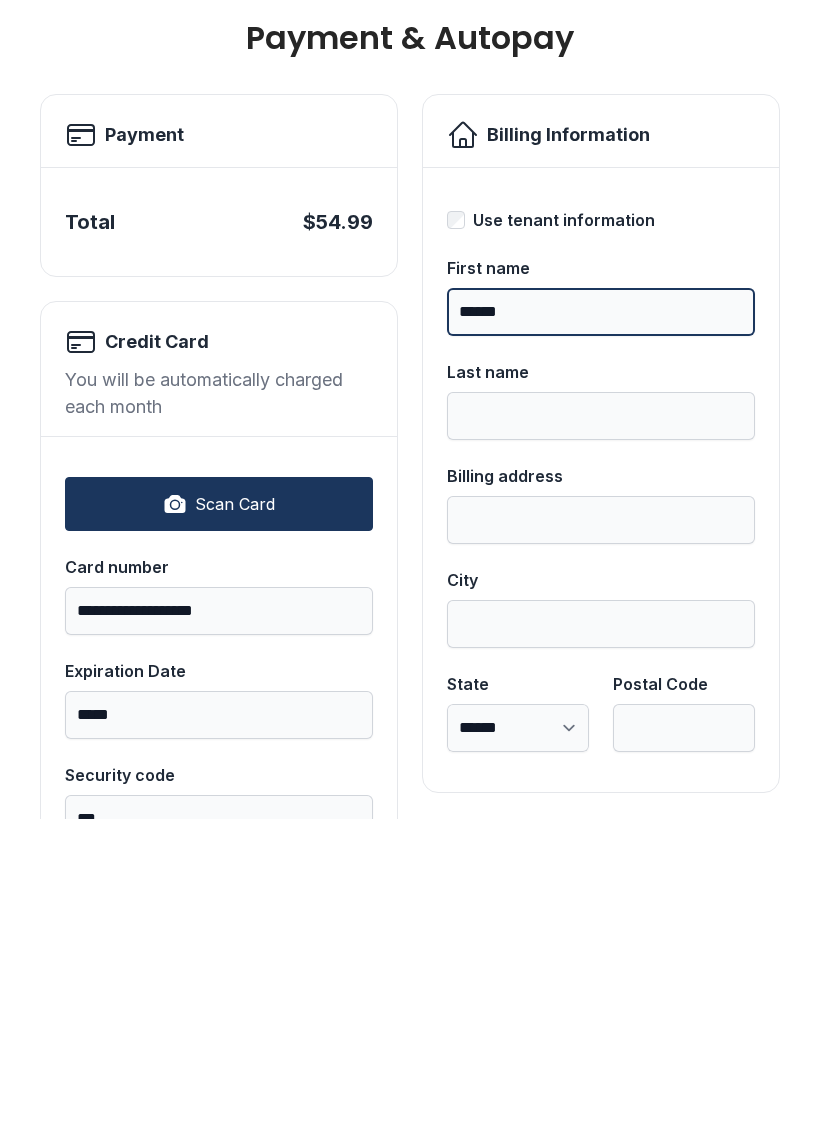 type on "******" 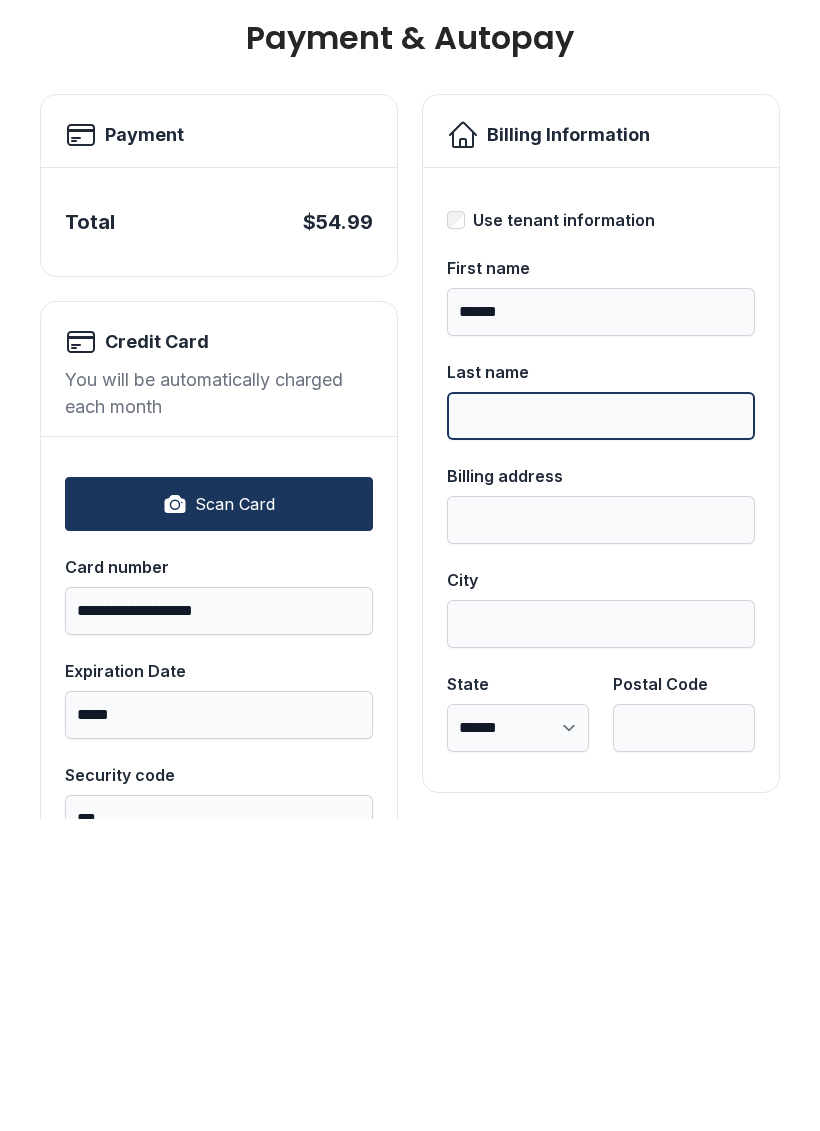 click on "Last name" at bounding box center [601, 728] 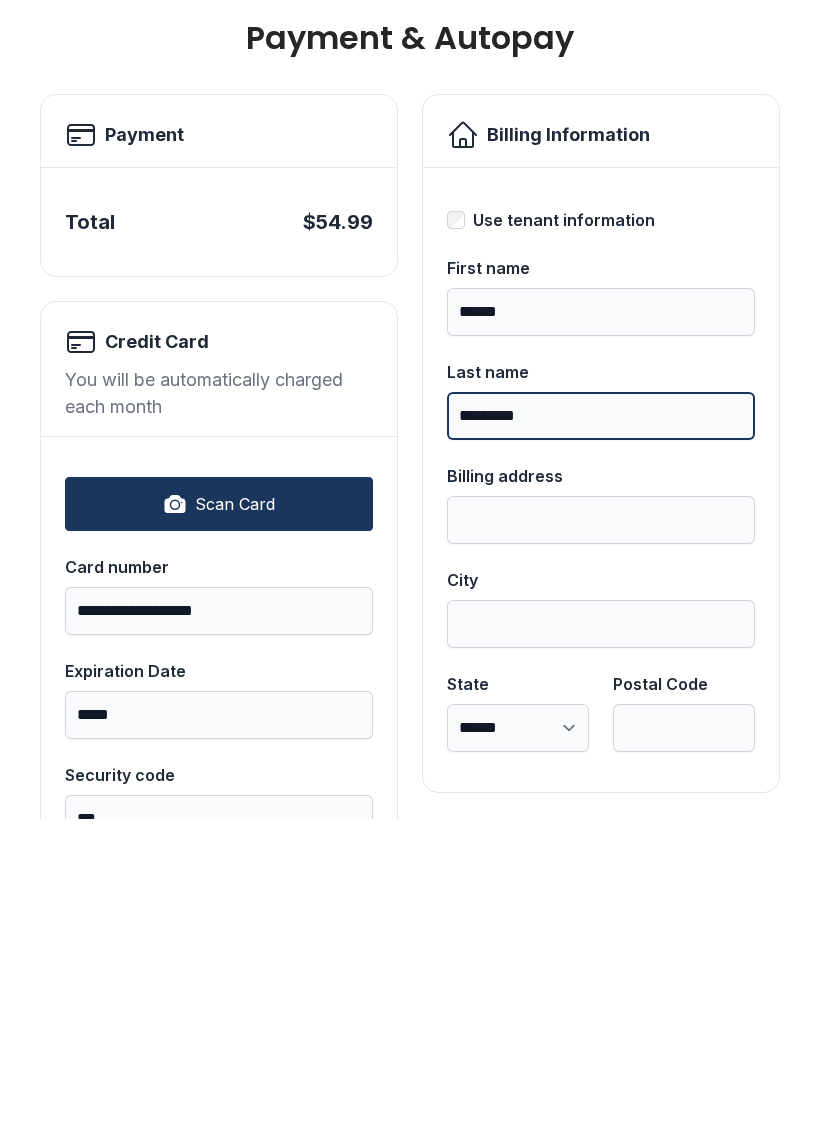 type on "*********" 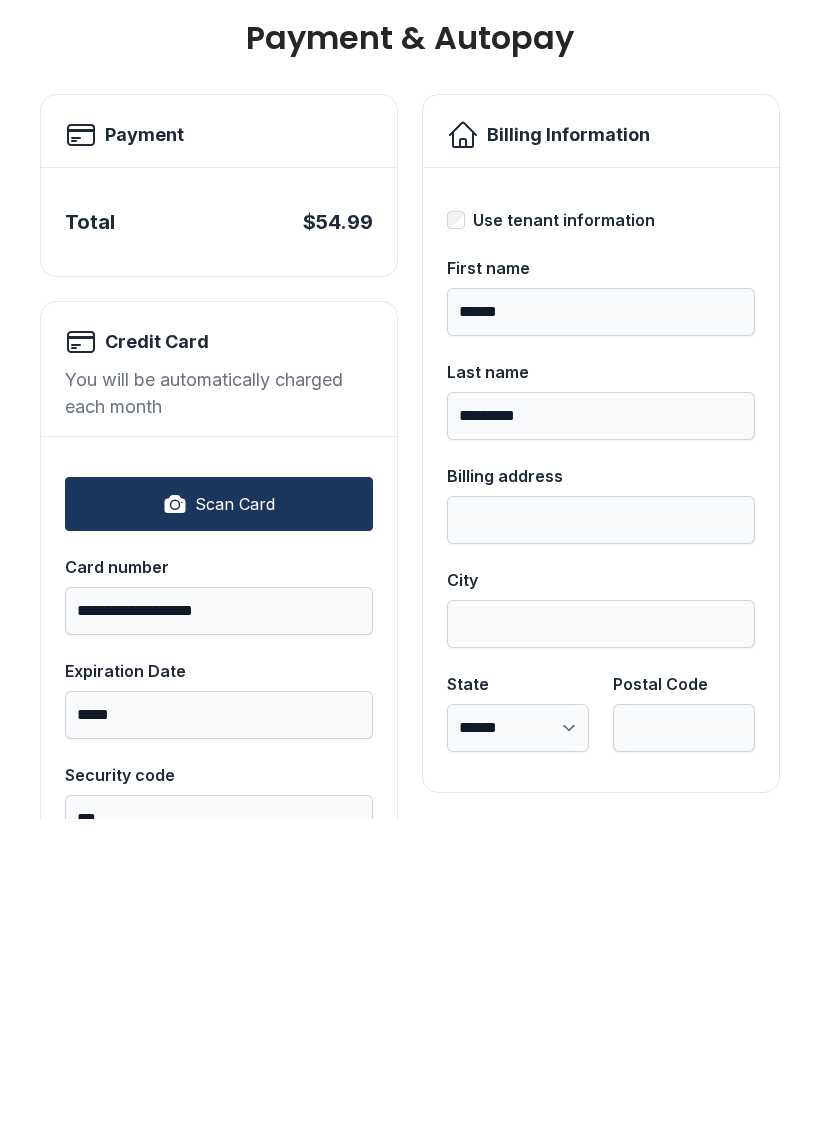 click on "Billing address" at bounding box center (601, 832) 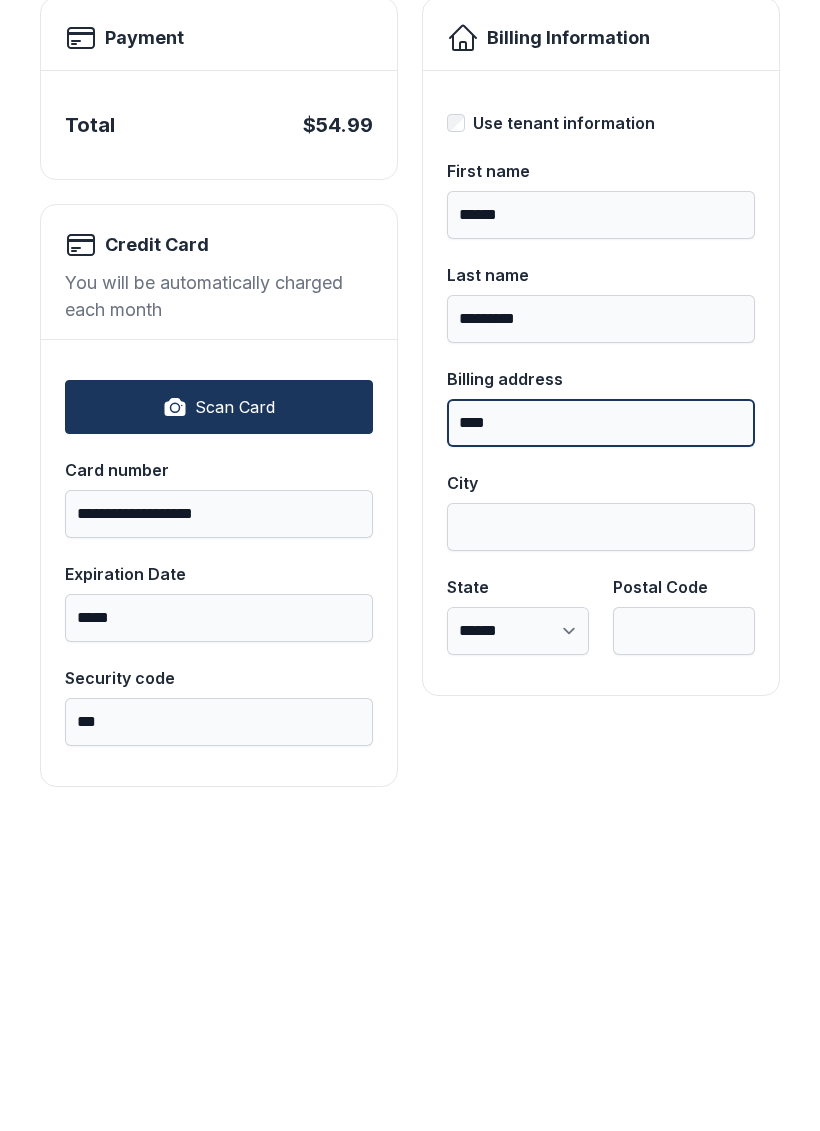 scroll, scrollTop: 96, scrollLeft: 0, axis: vertical 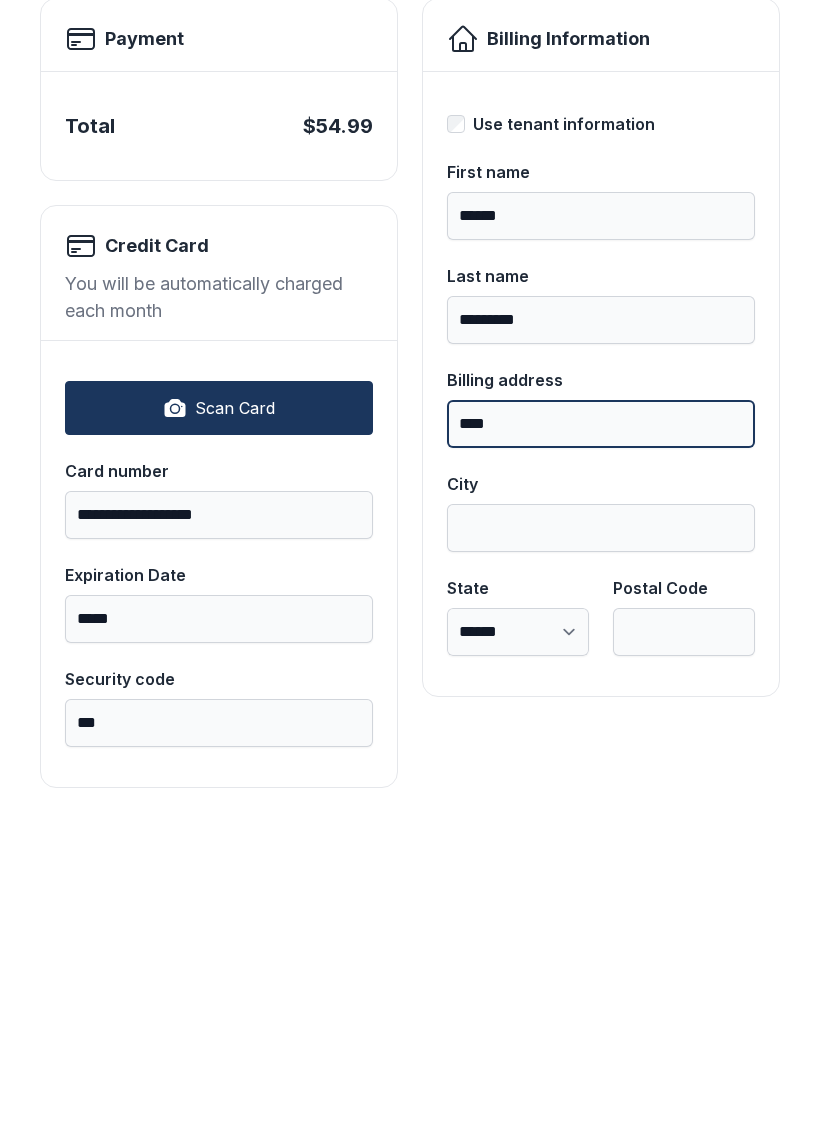 type on "****" 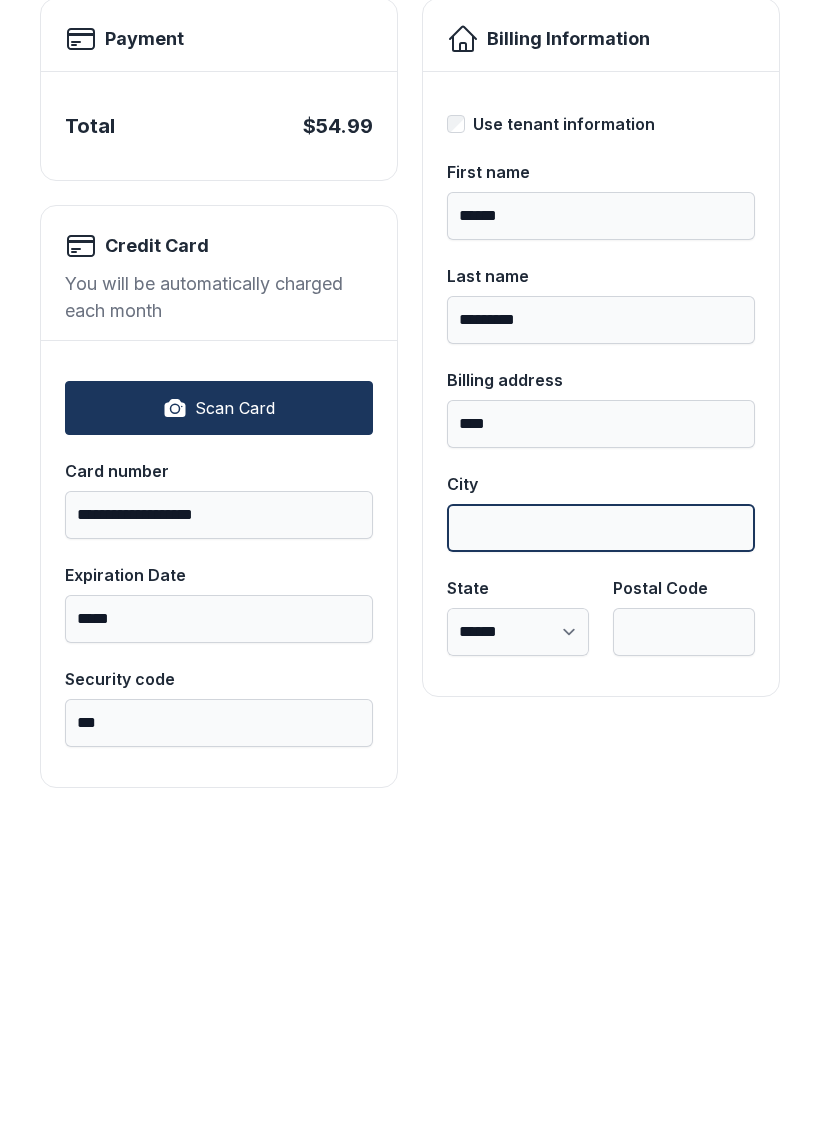 click on "City" at bounding box center (601, 840) 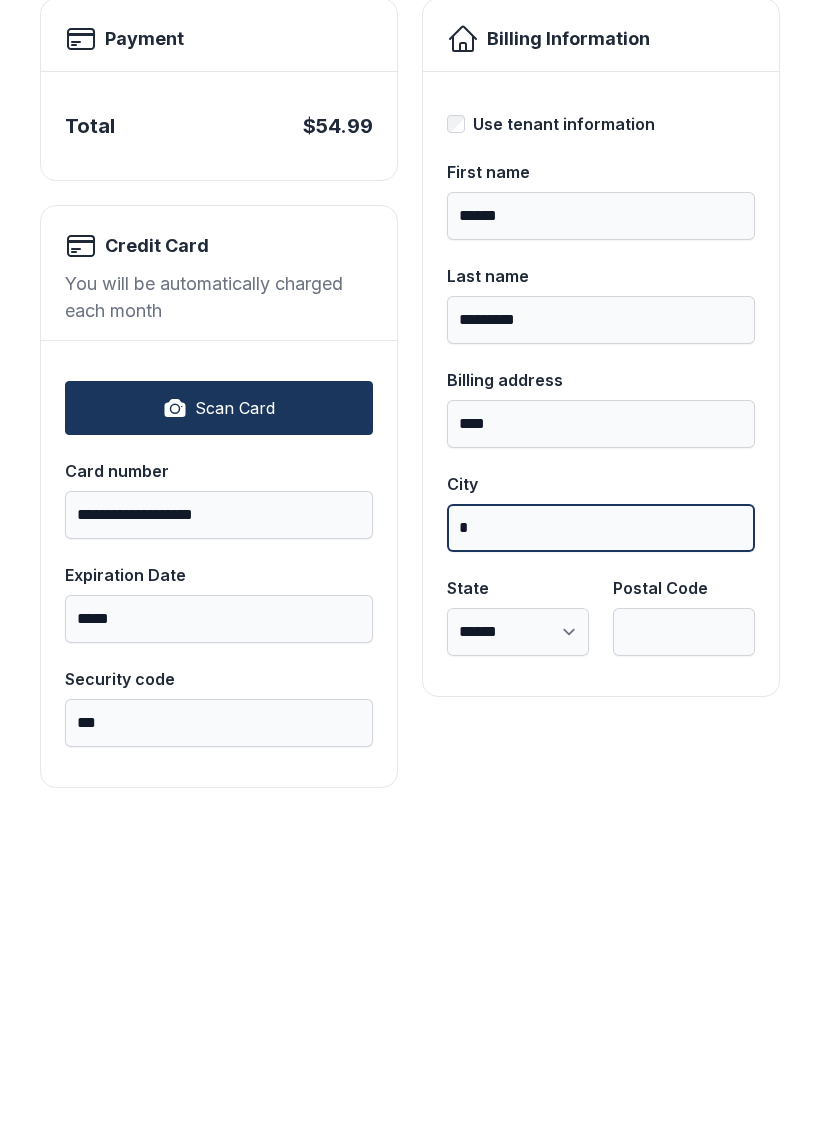 type 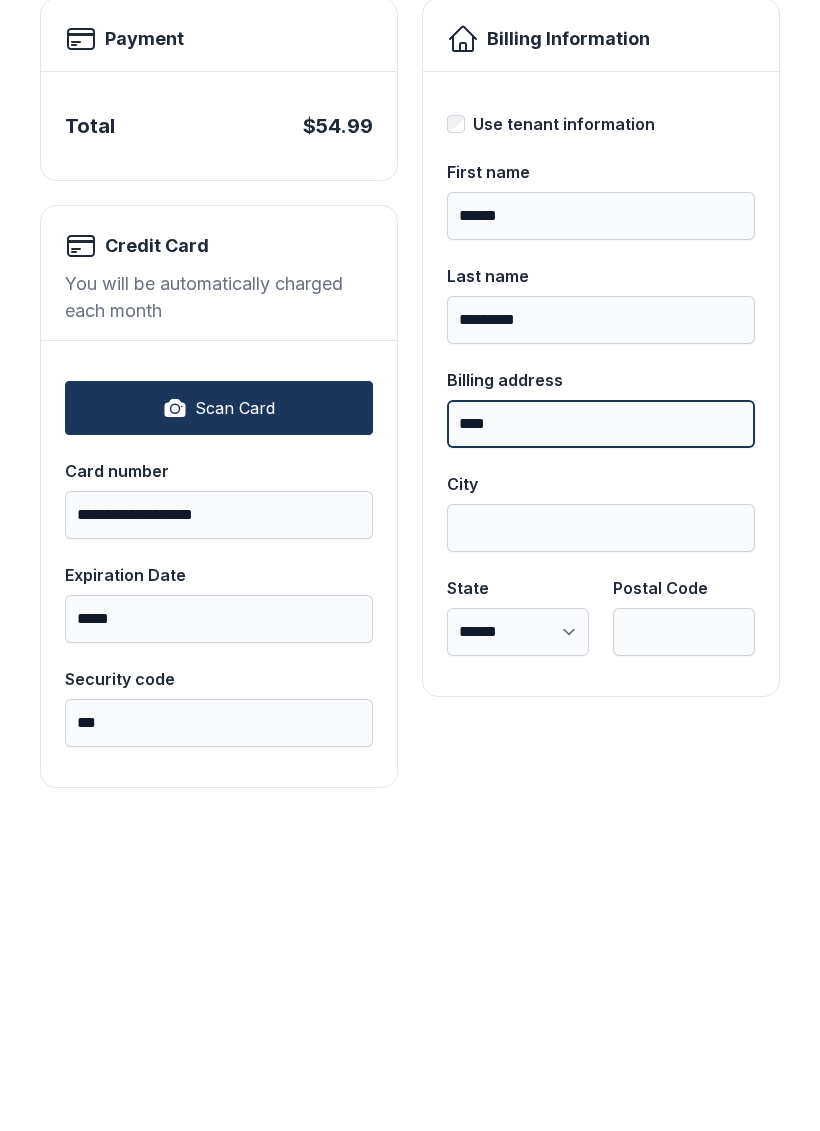 click on "****" at bounding box center (601, 736) 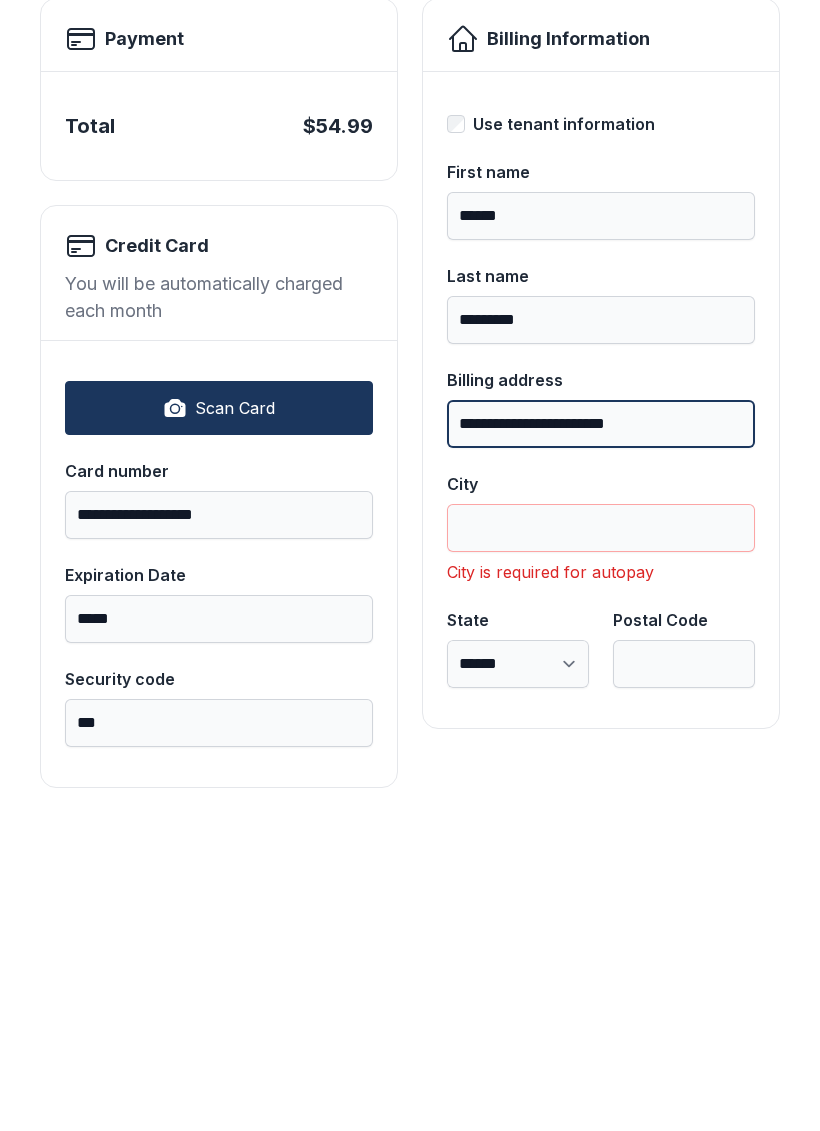 type on "**********" 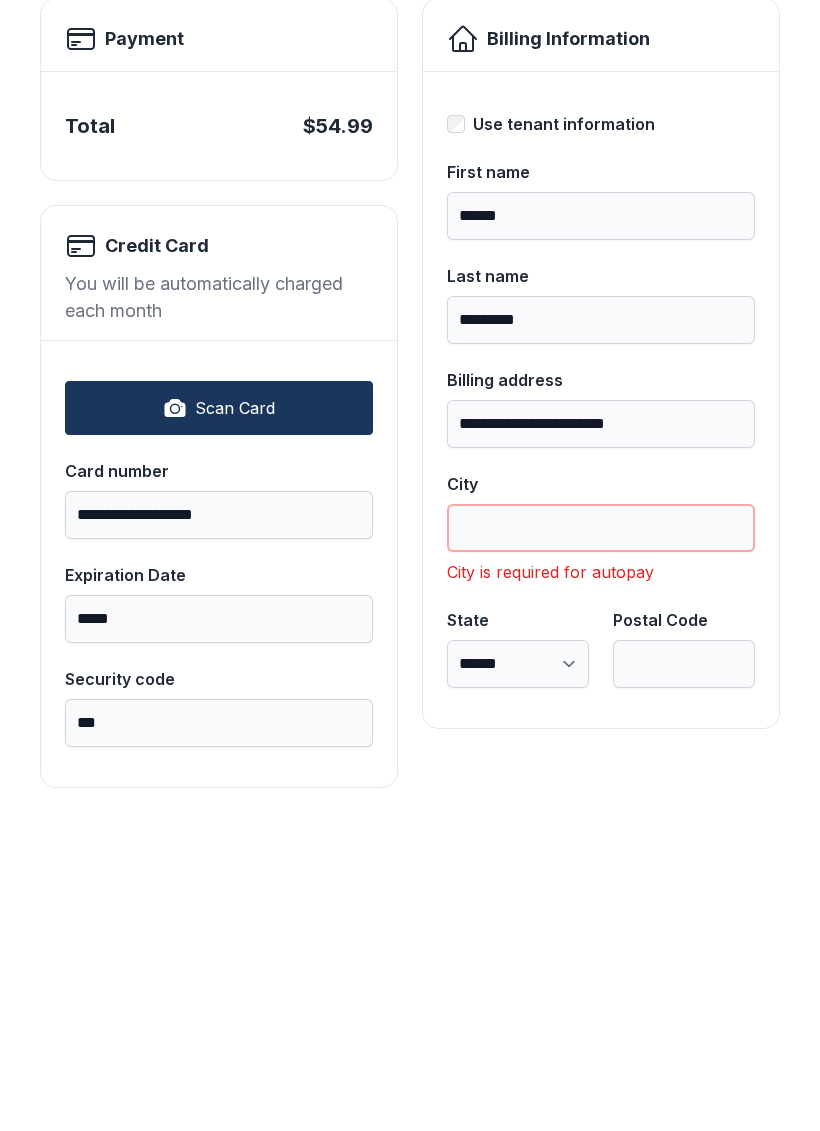 click on "City" at bounding box center (601, 840) 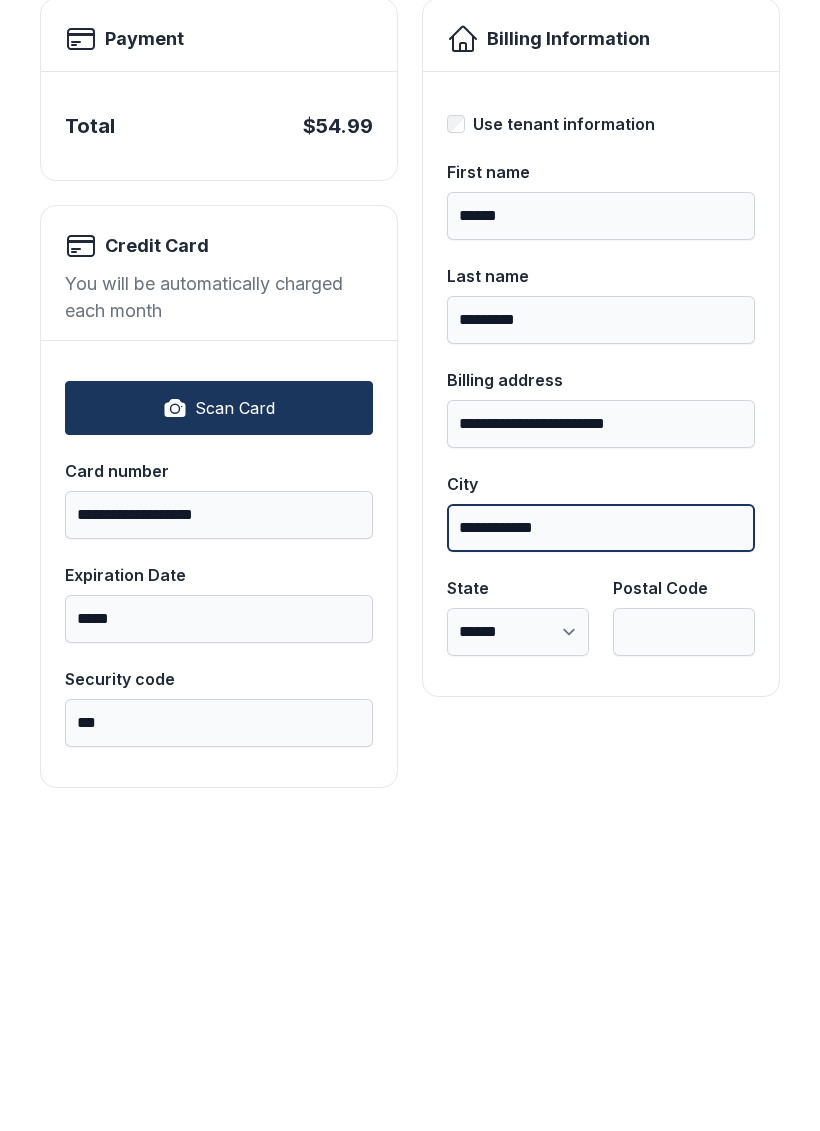 type on "**********" 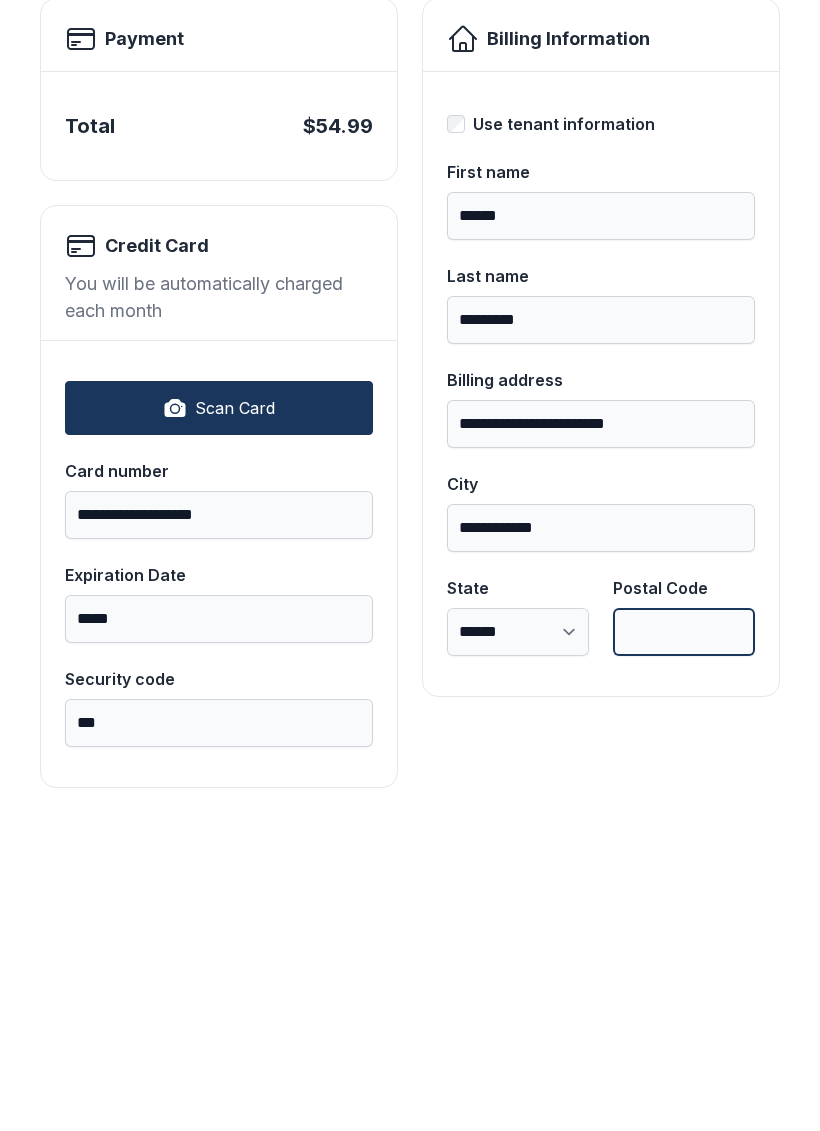click on "Postal Code" at bounding box center [684, 944] 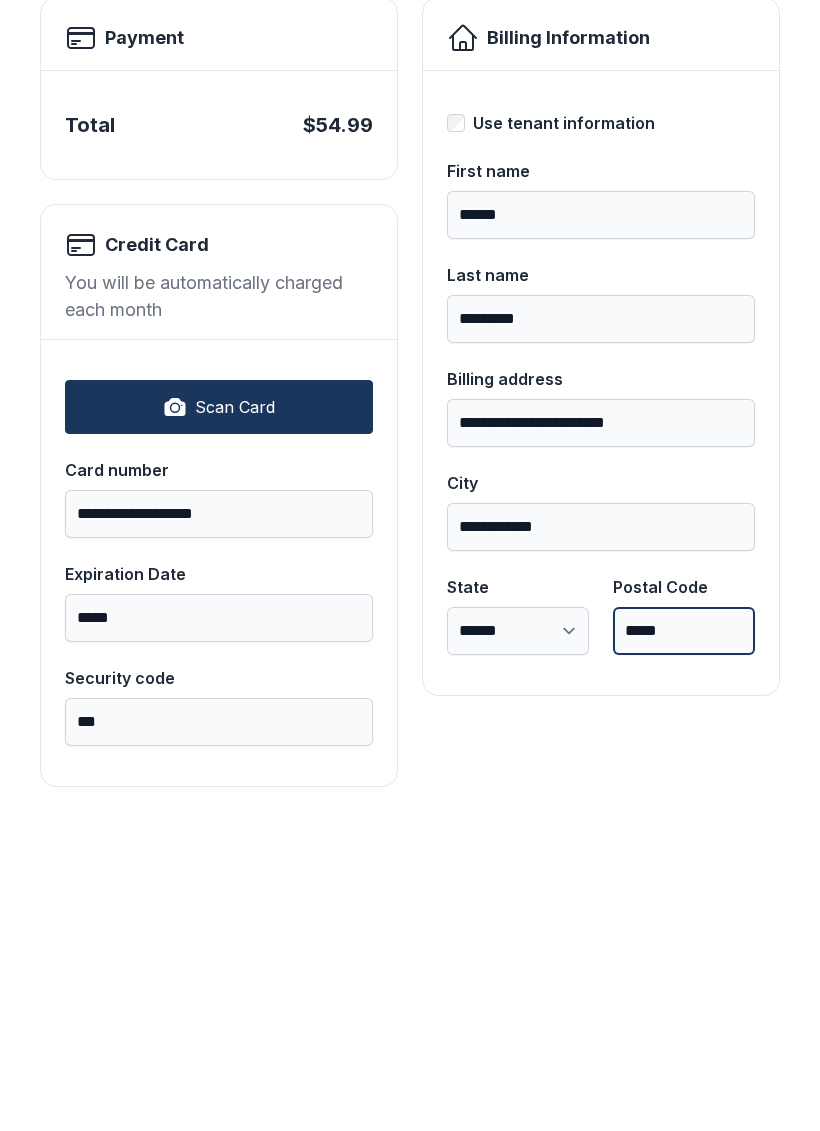 scroll, scrollTop: 96, scrollLeft: 0, axis: vertical 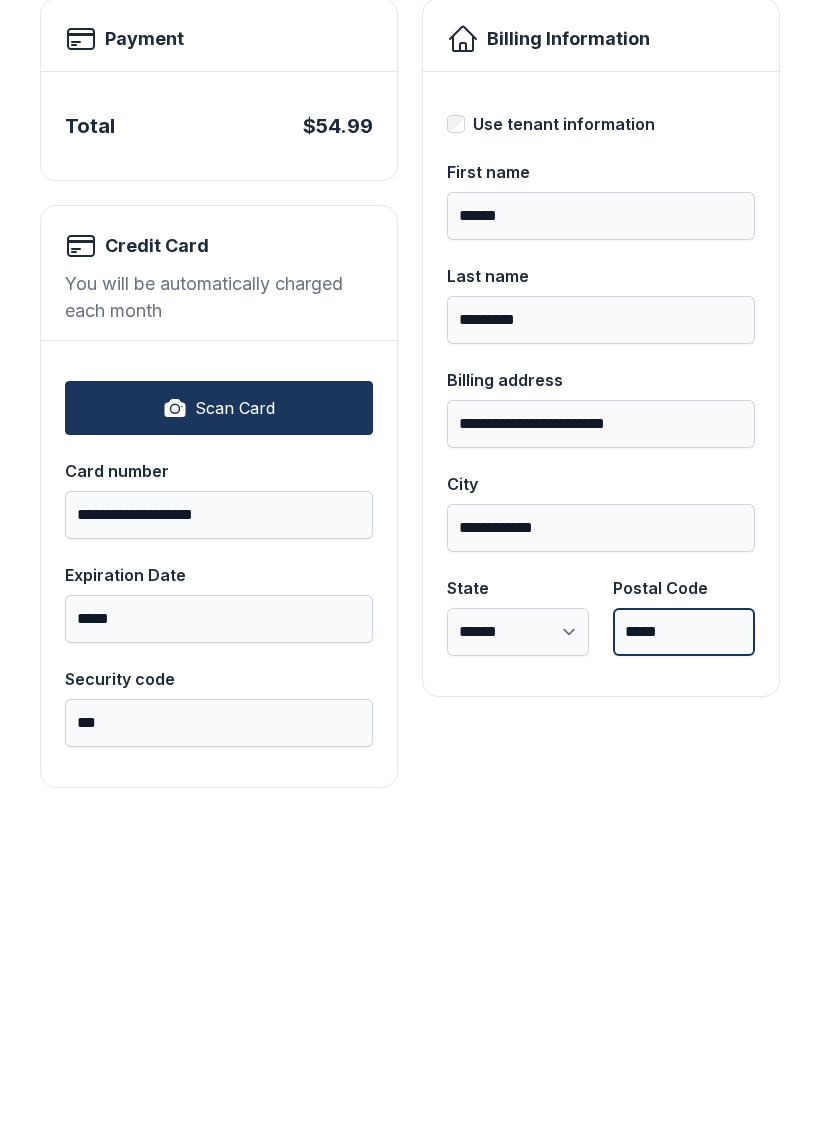 type on "*****" 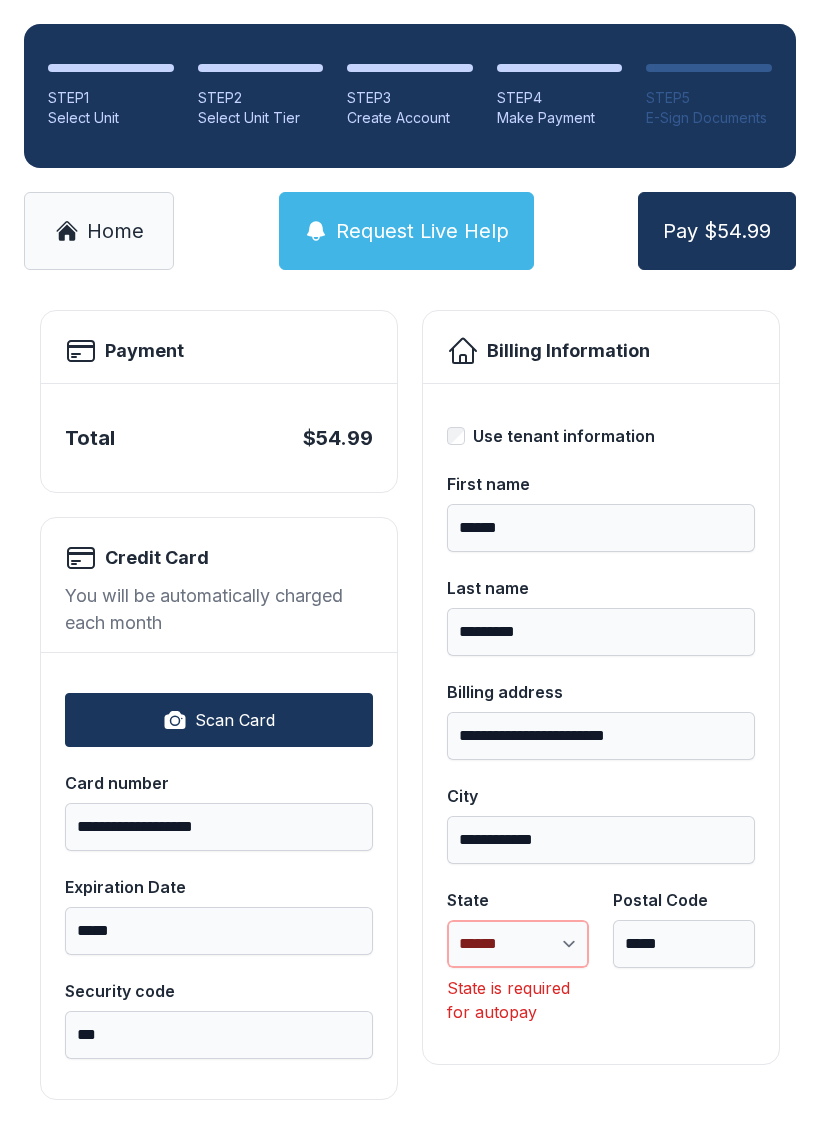 select on "**" 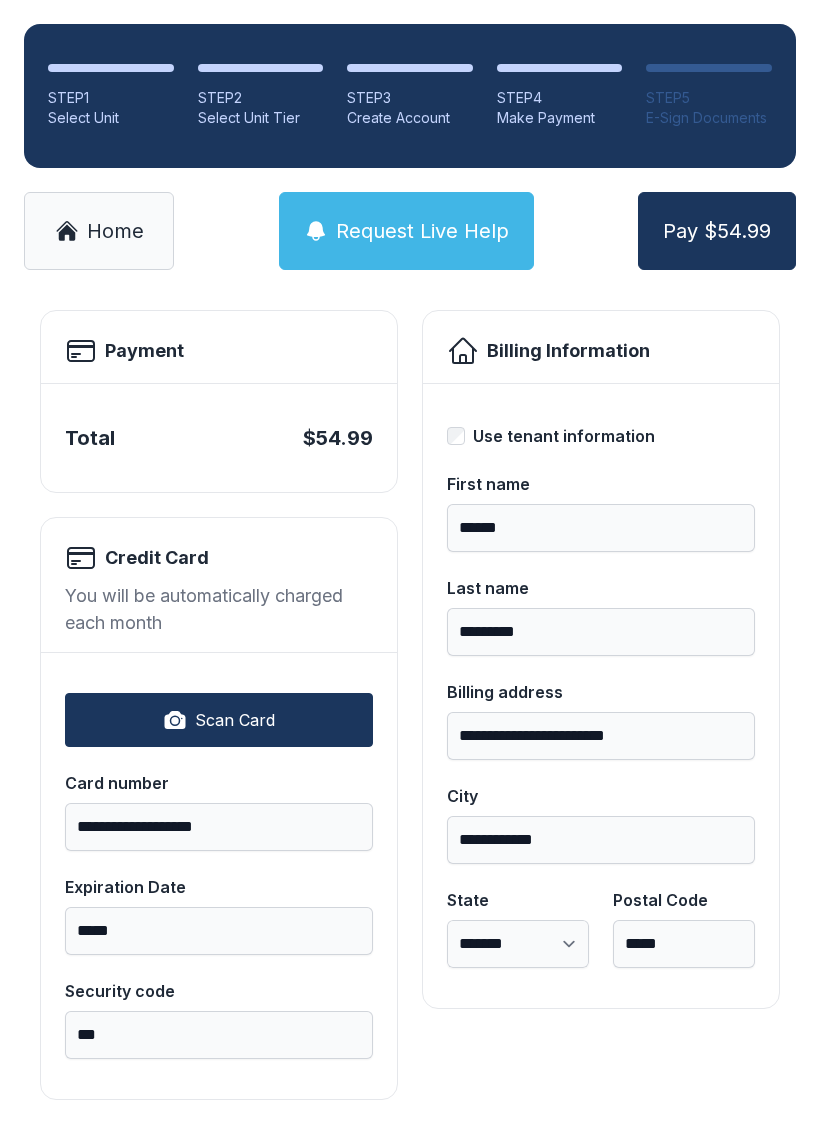 click on "Pay $54.99" at bounding box center [717, 231] 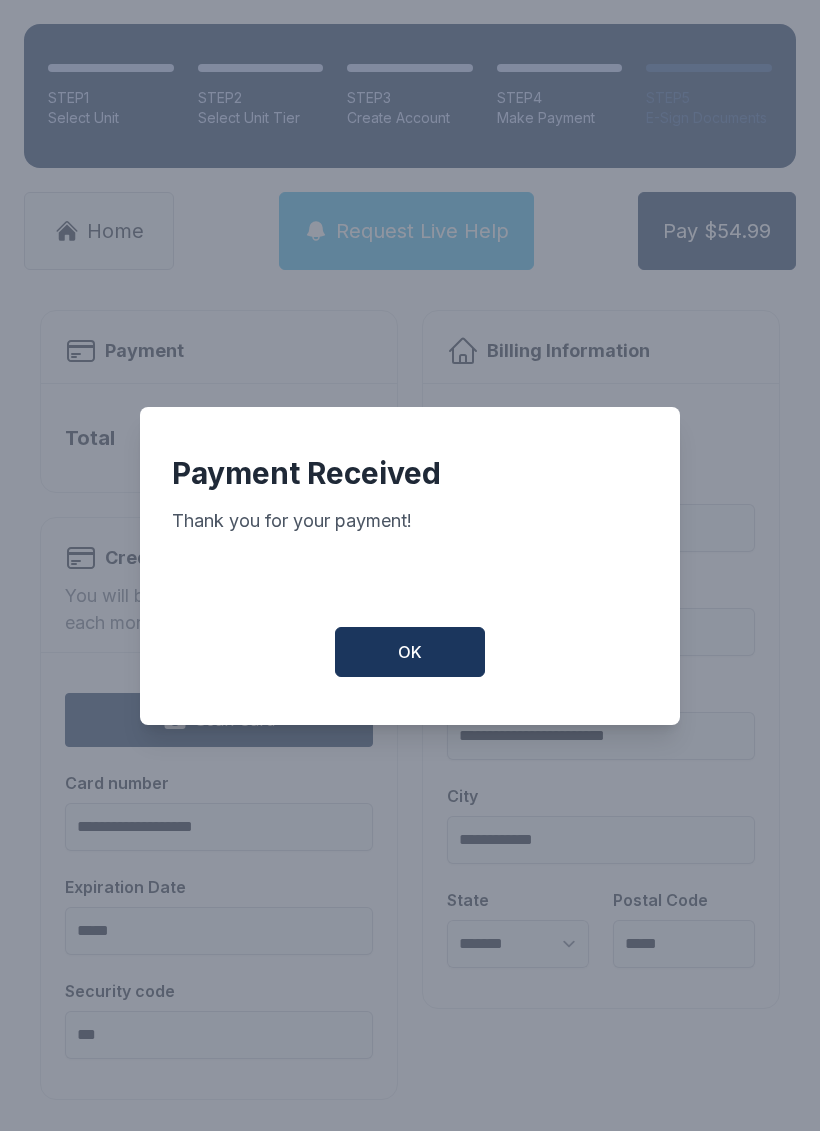 click on "OK" at bounding box center (410, 652) 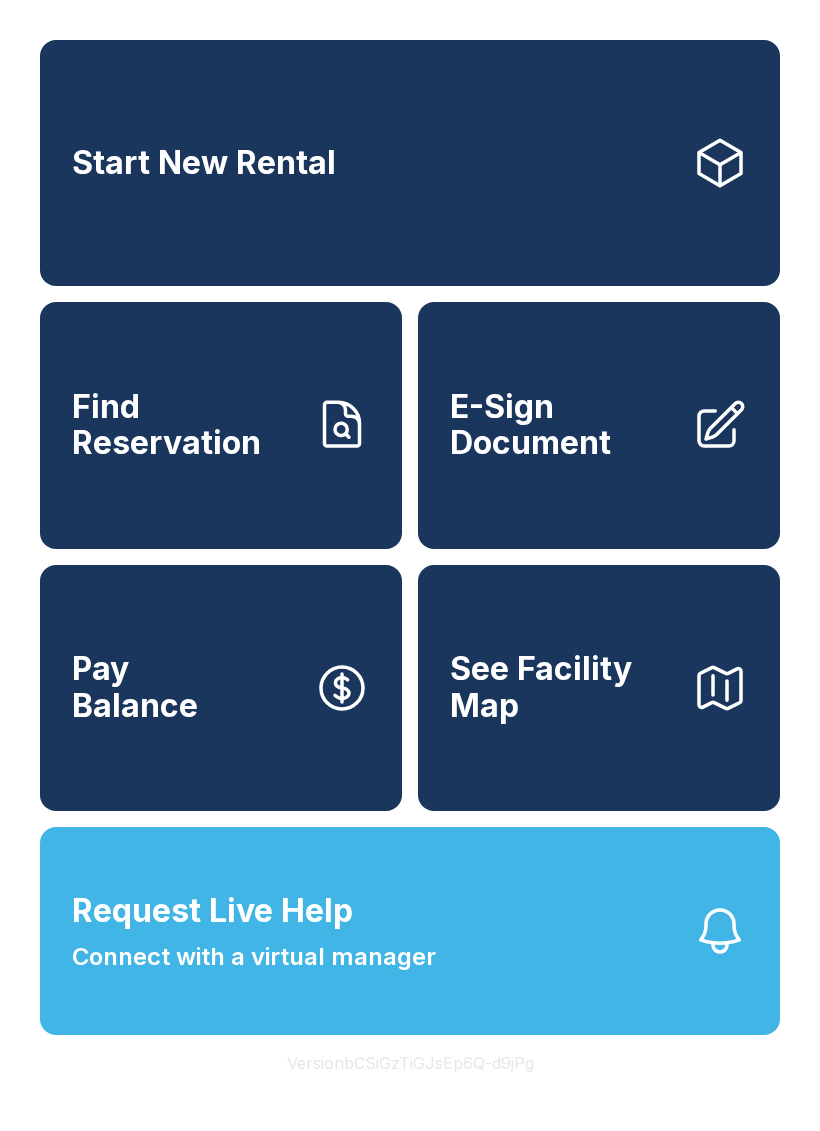 click on "Request Live Help Connect with a virtual manager" at bounding box center [254, 931] 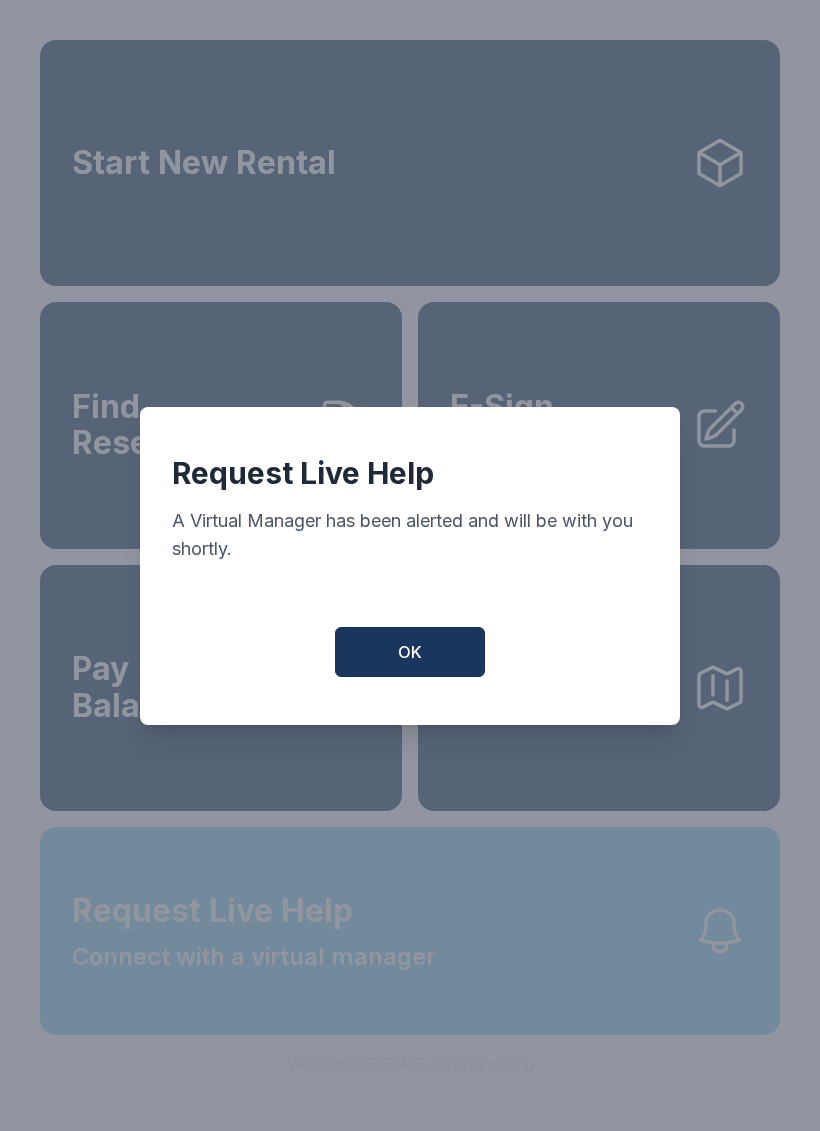 click on "OK" at bounding box center [410, 652] 